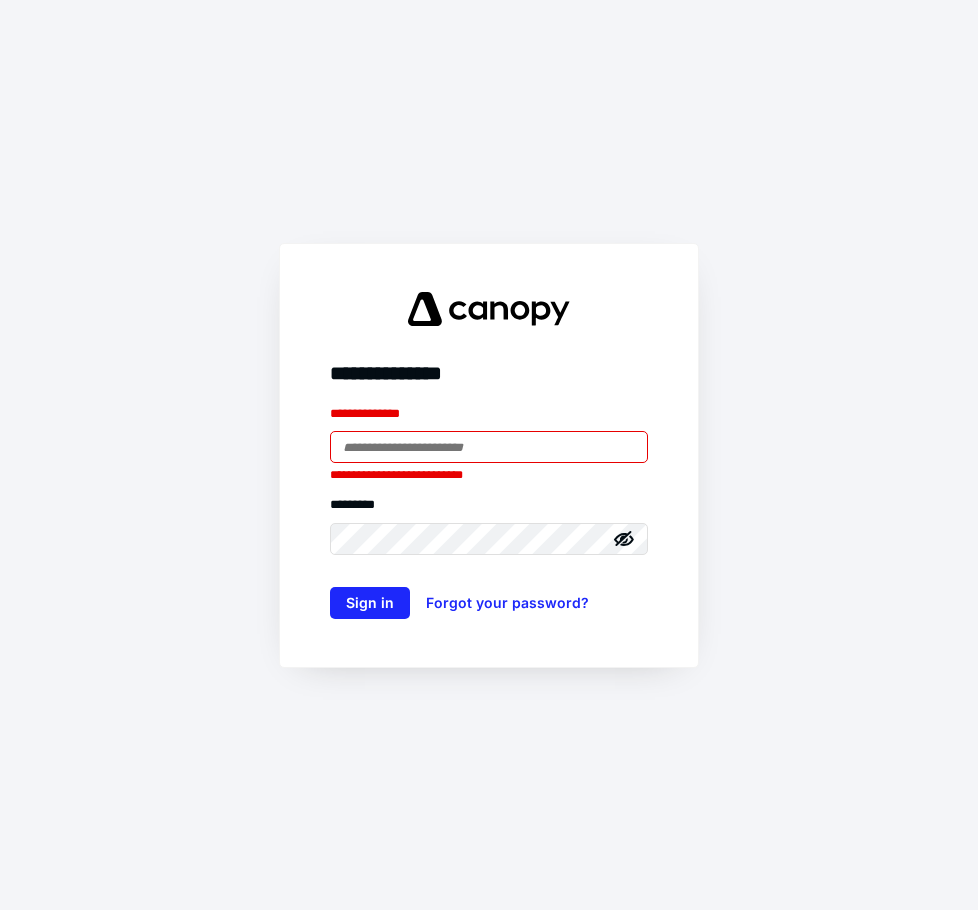 scroll, scrollTop: 0, scrollLeft: 0, axis: both 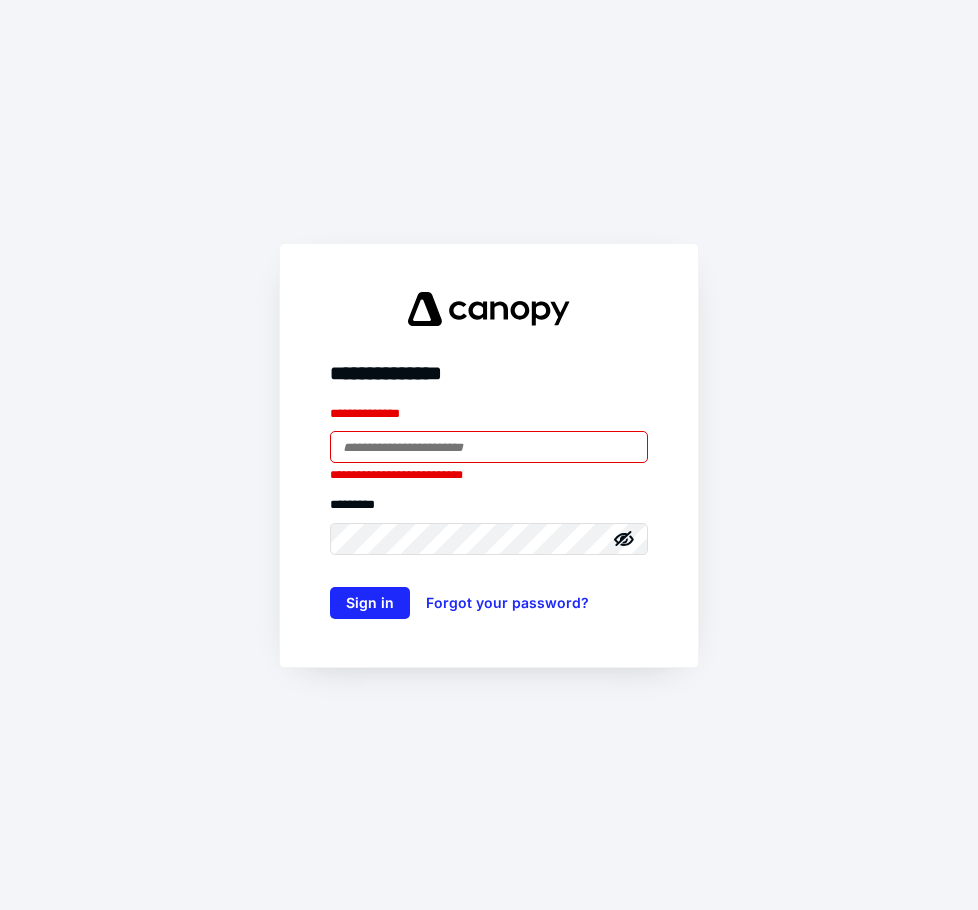 type on "**********" 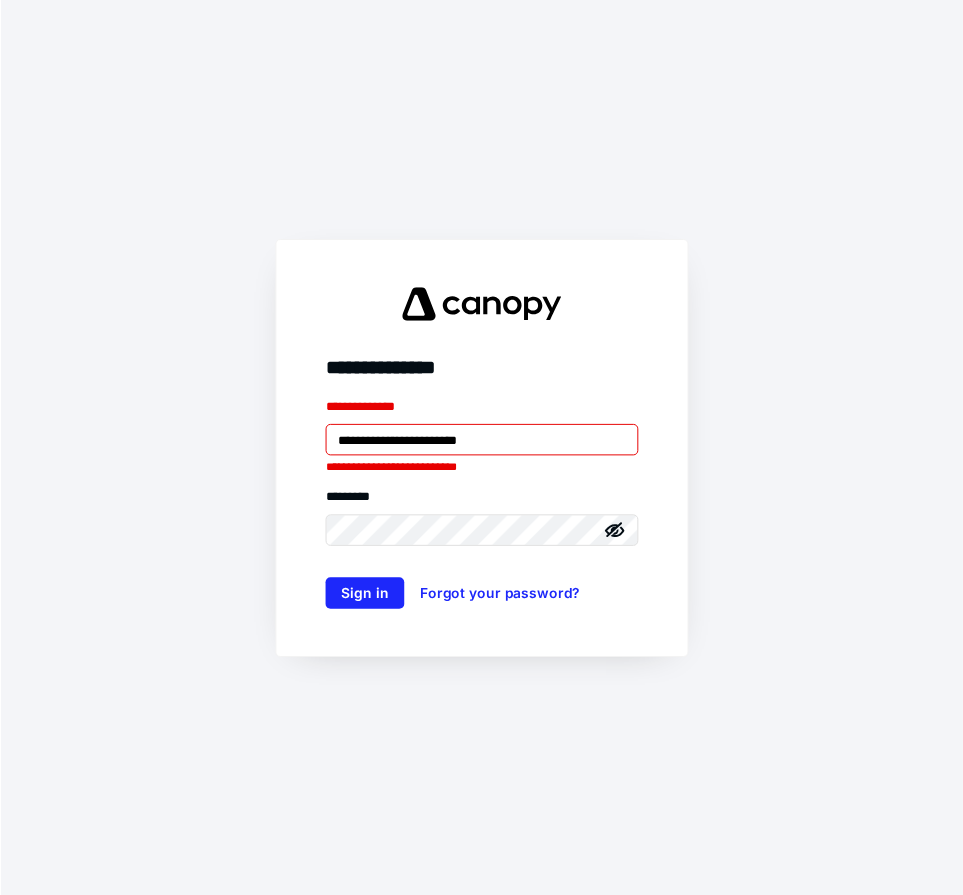 scroll, scrollTop: 0, scrollLeft: 0, axis: both 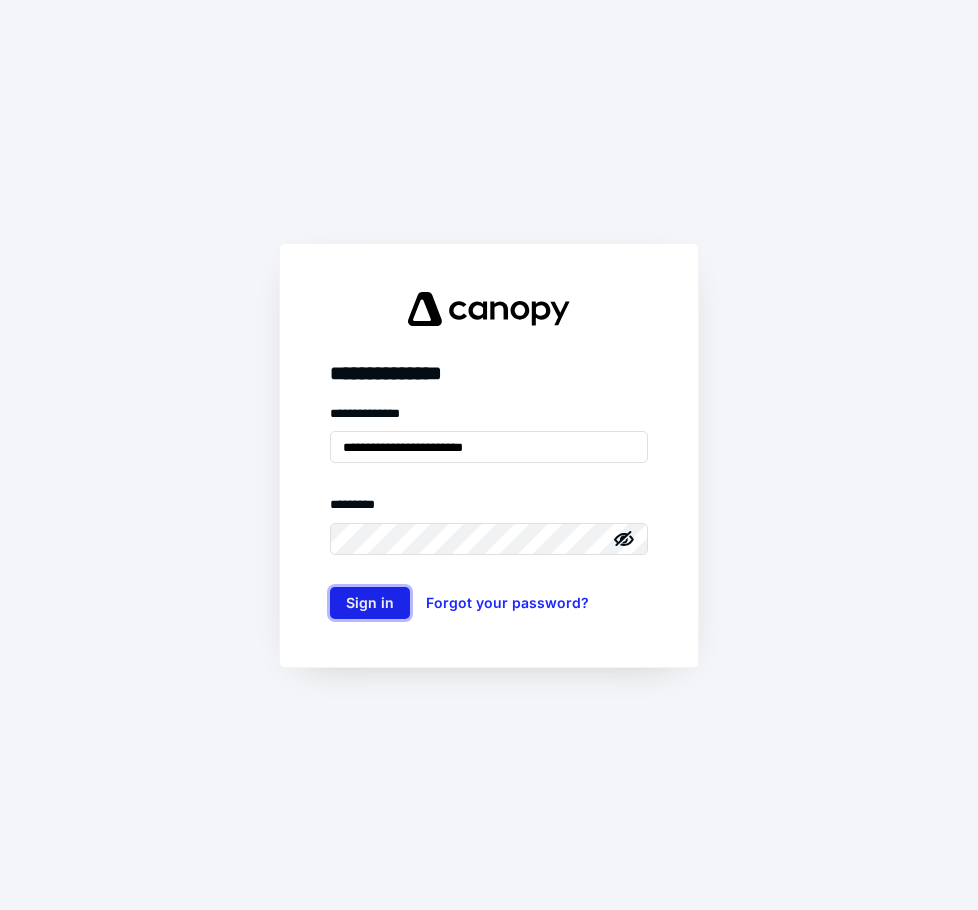 click on "Sign in" at bounding box center [370, 603] 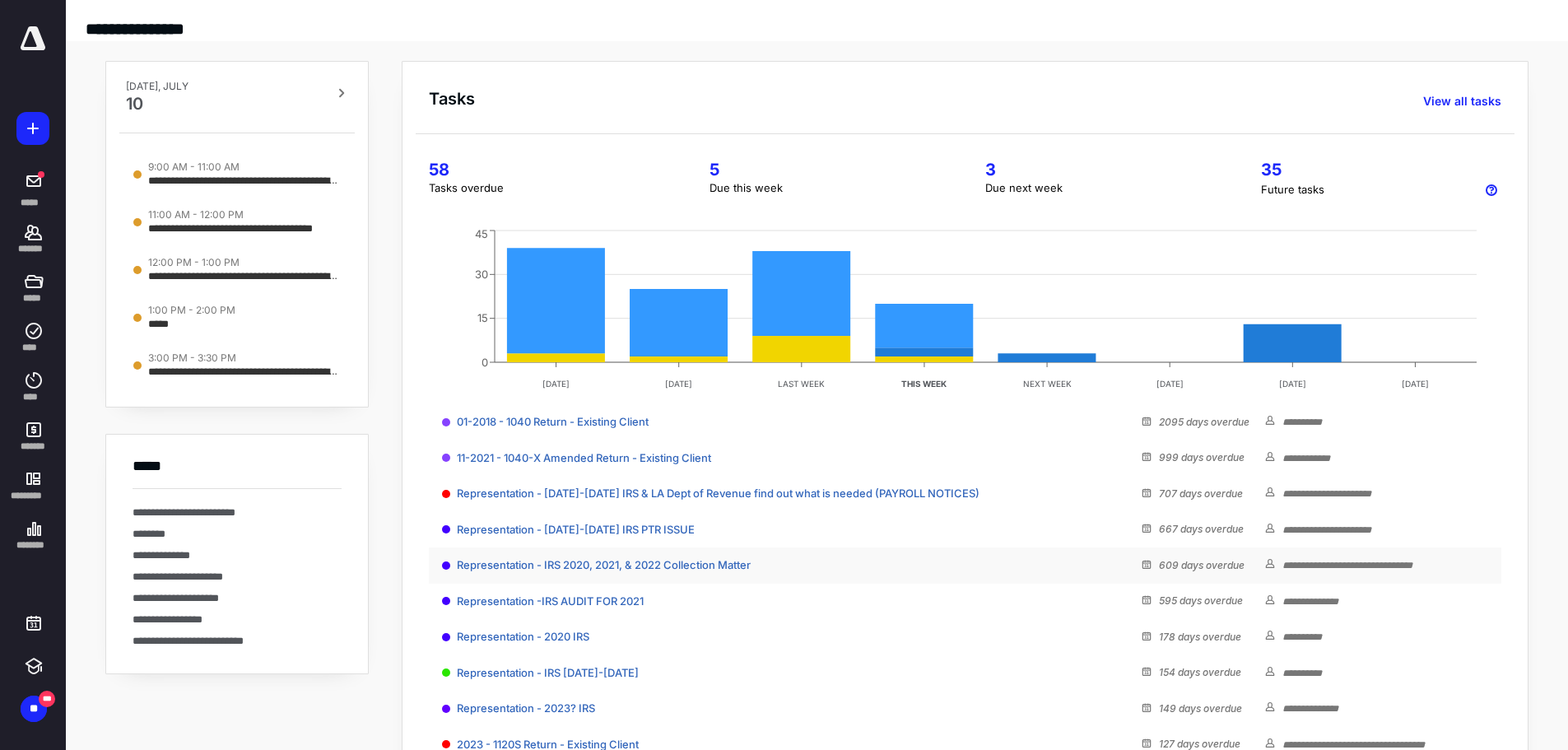 scroll, scrollTop: 79, scrollLeft: 0, axis: vertical 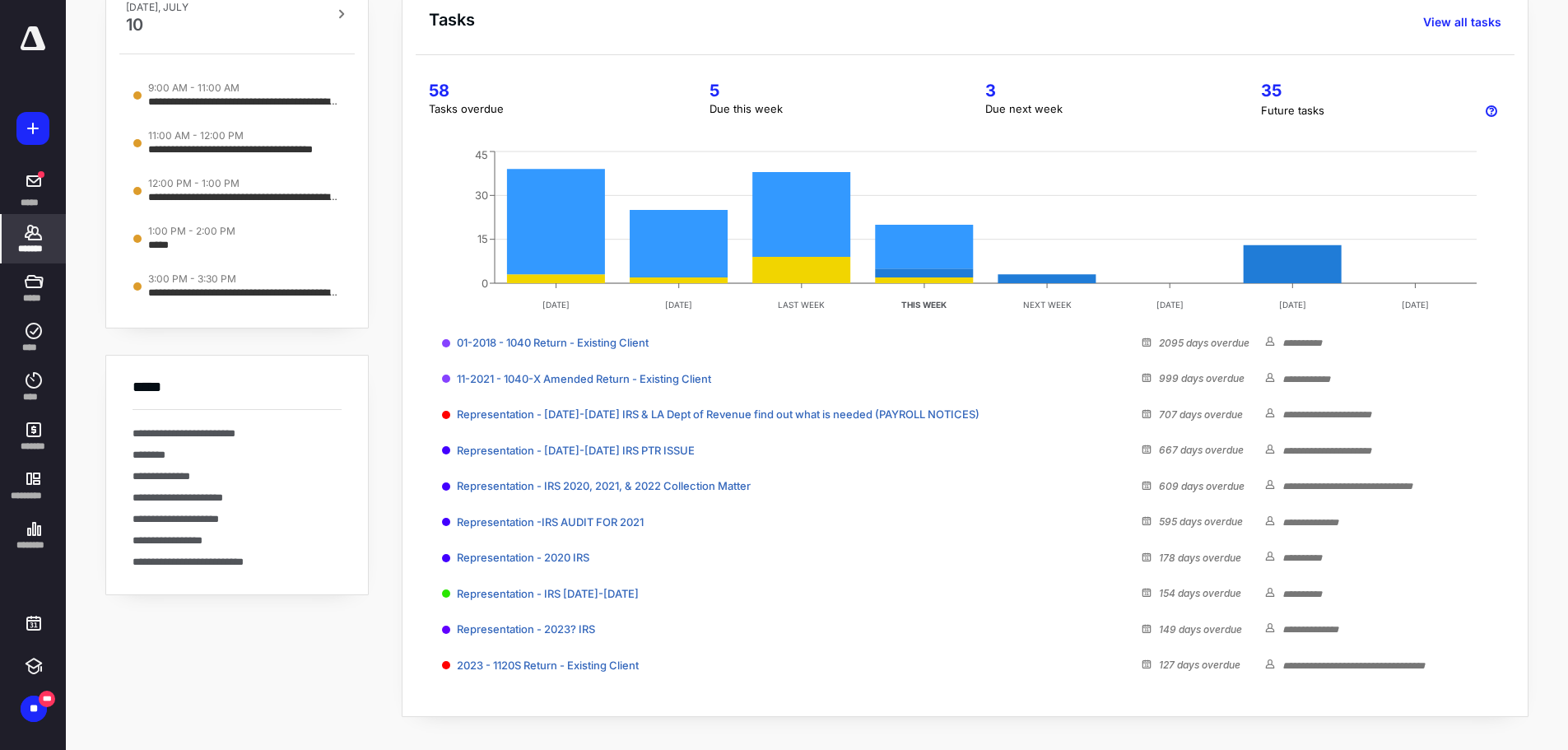 click on "*******" at bounding box center (34, 239) 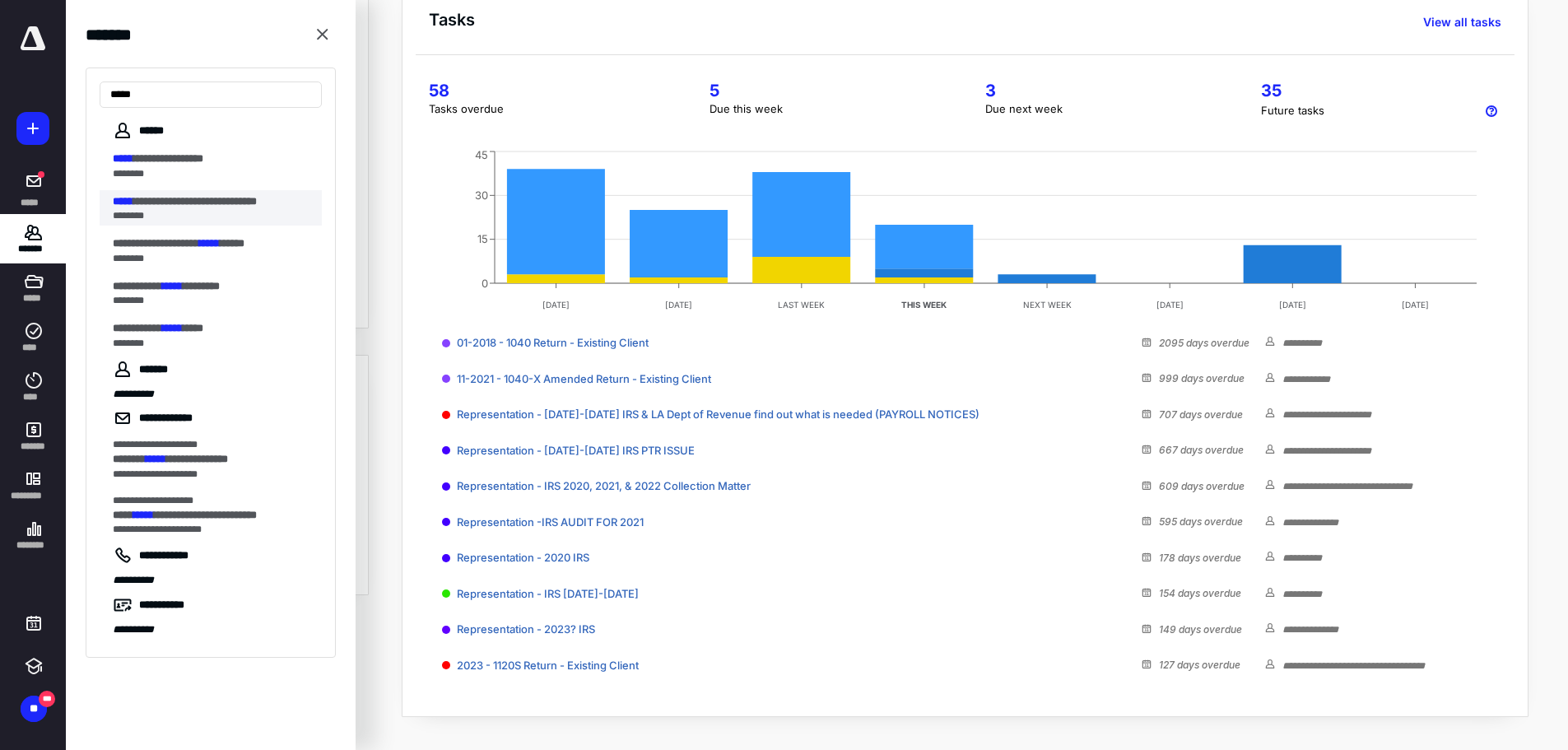 type on "*****" 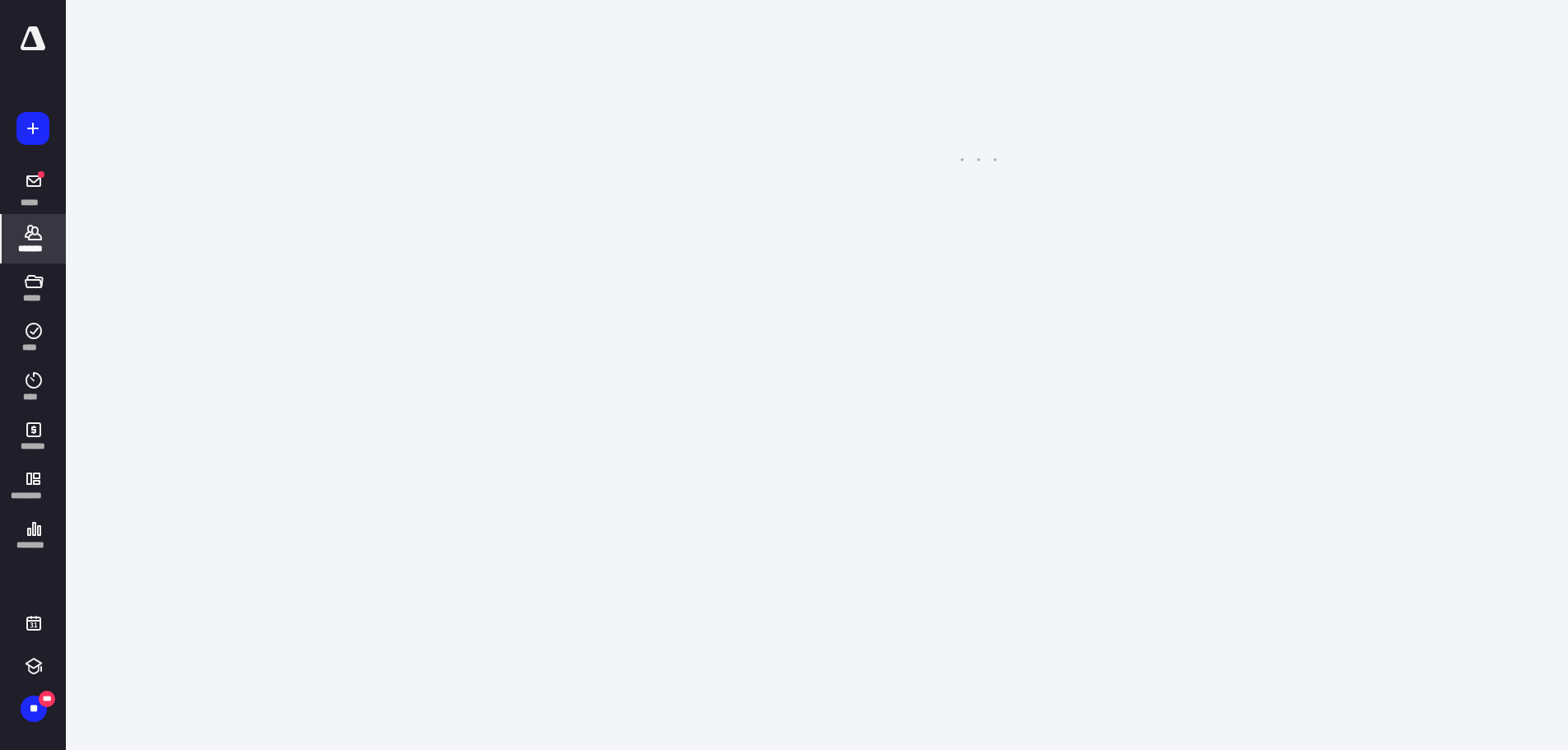 scroll, scrollTop: 0, scrollLeft: 0, axis: both 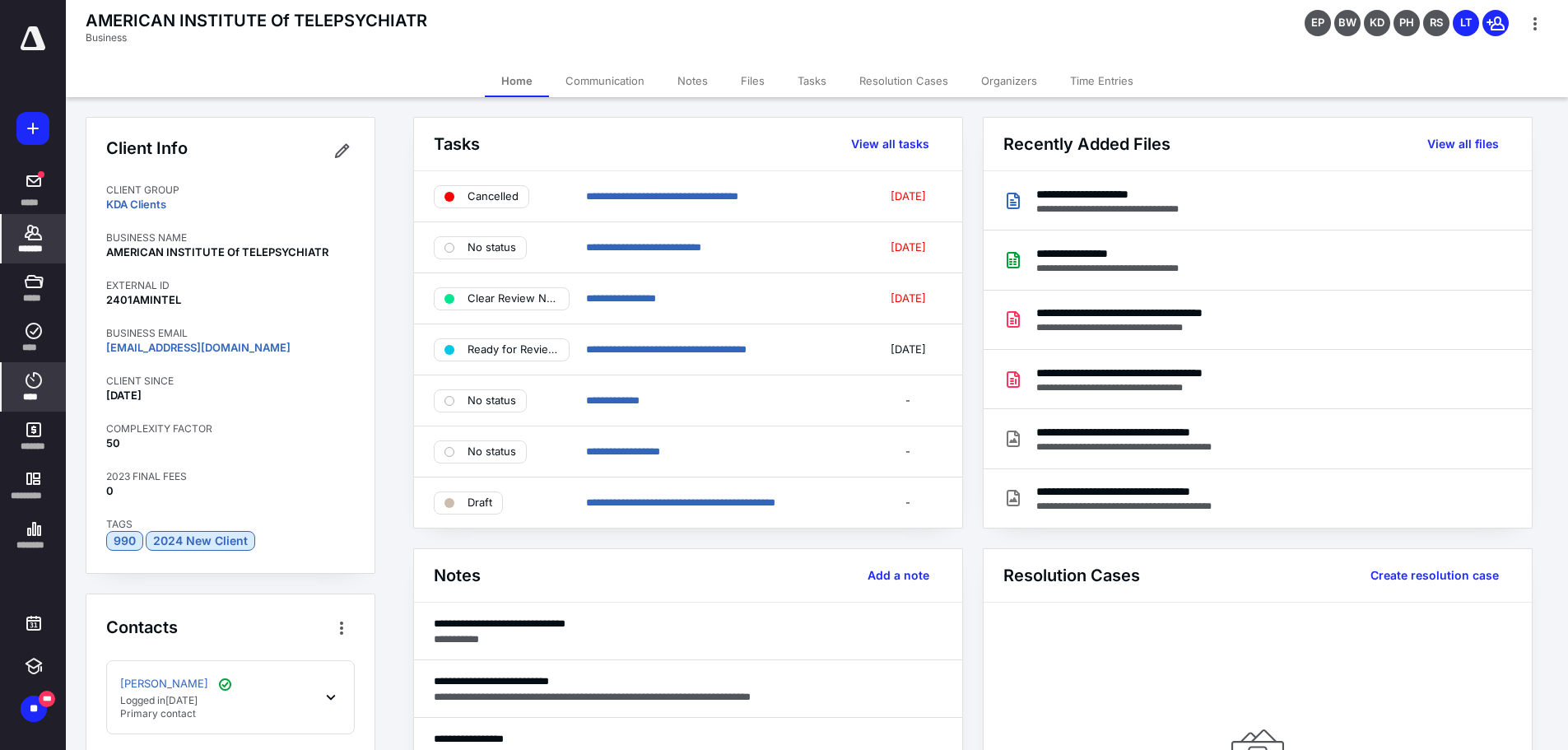 click on "****" at bounding box center (34, 387) 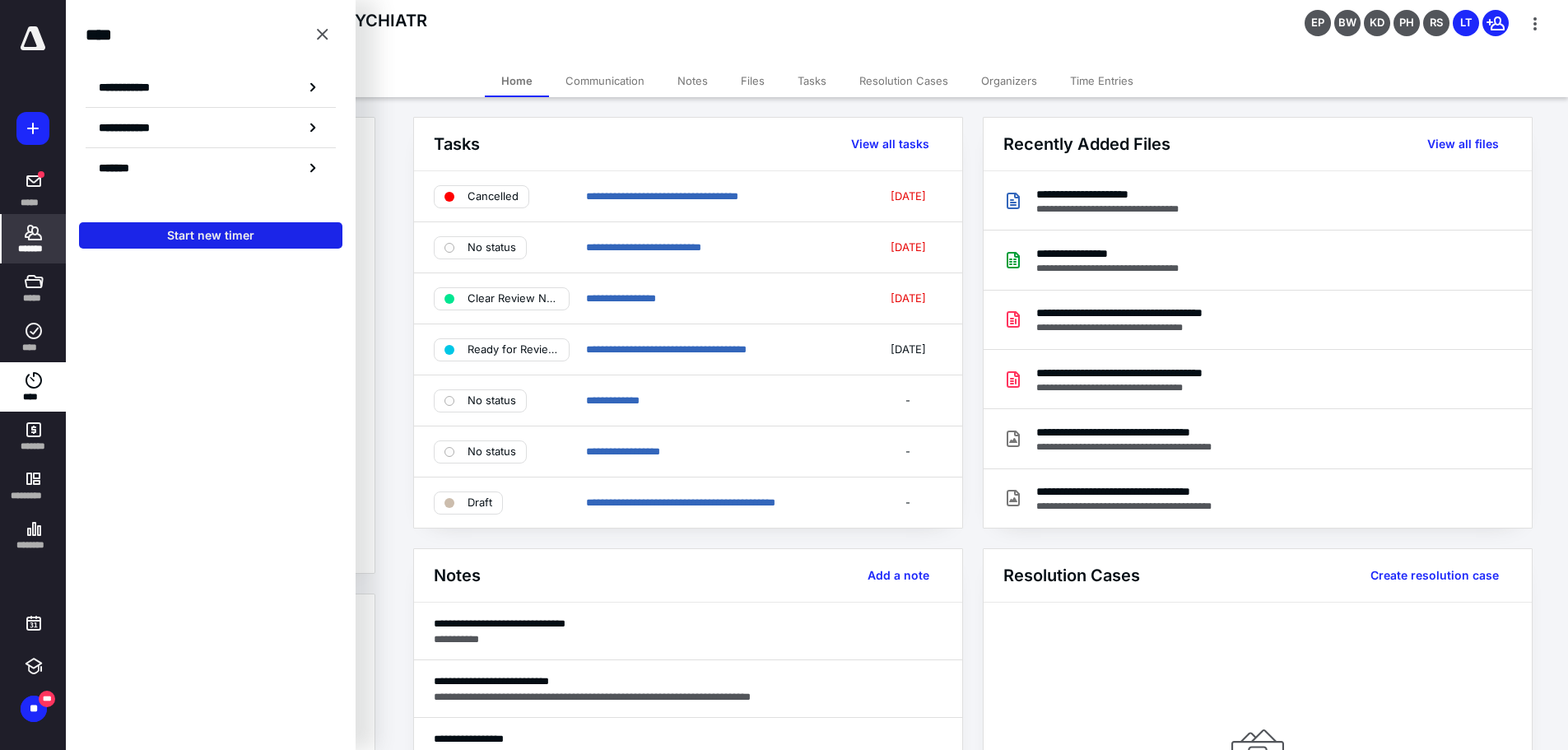 click on "Start new timer" at bounding box center (211, 235) 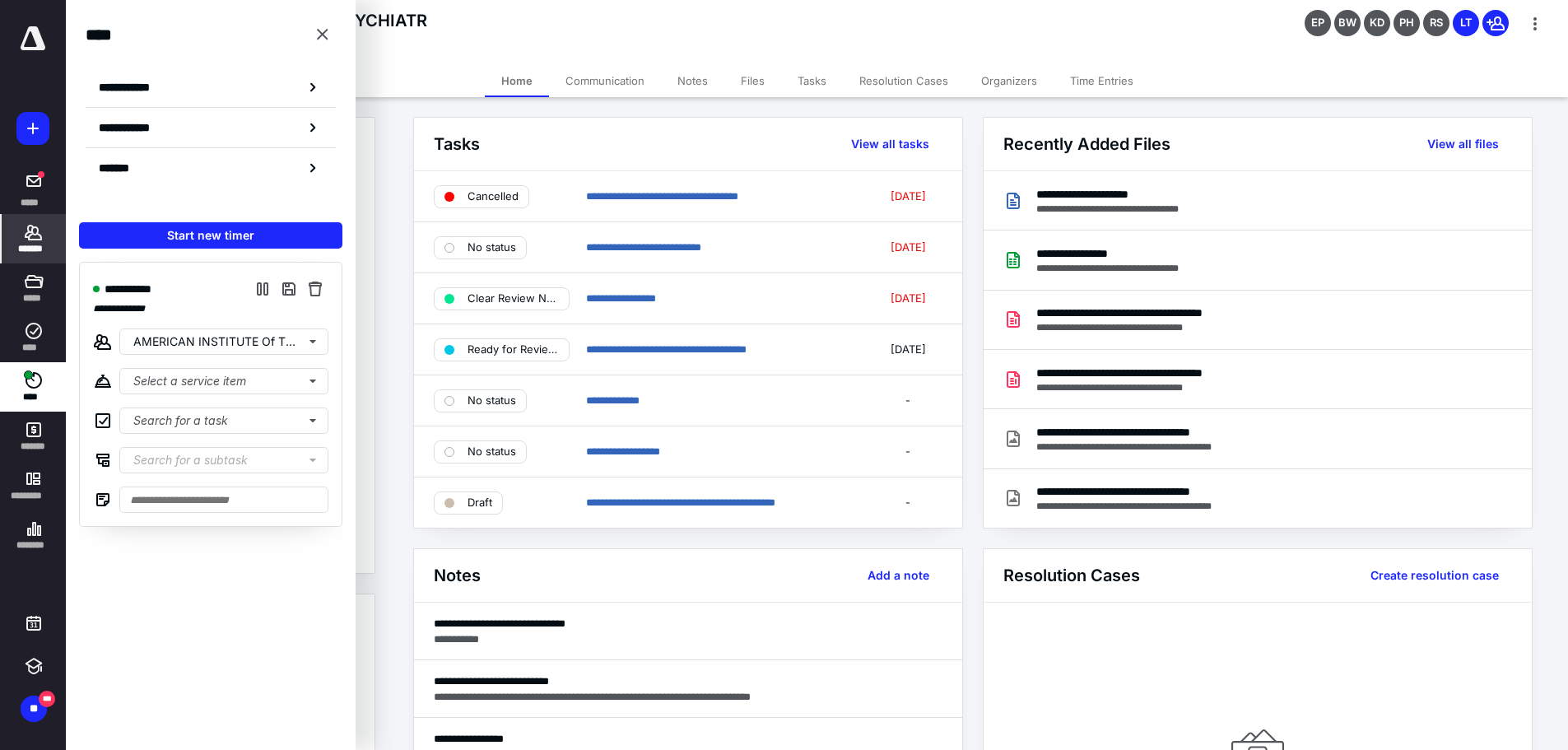 click on "Home Communication Notes Files Tasks Resolution Cases Organizers Time Entries" at bounding box center [817, 81] 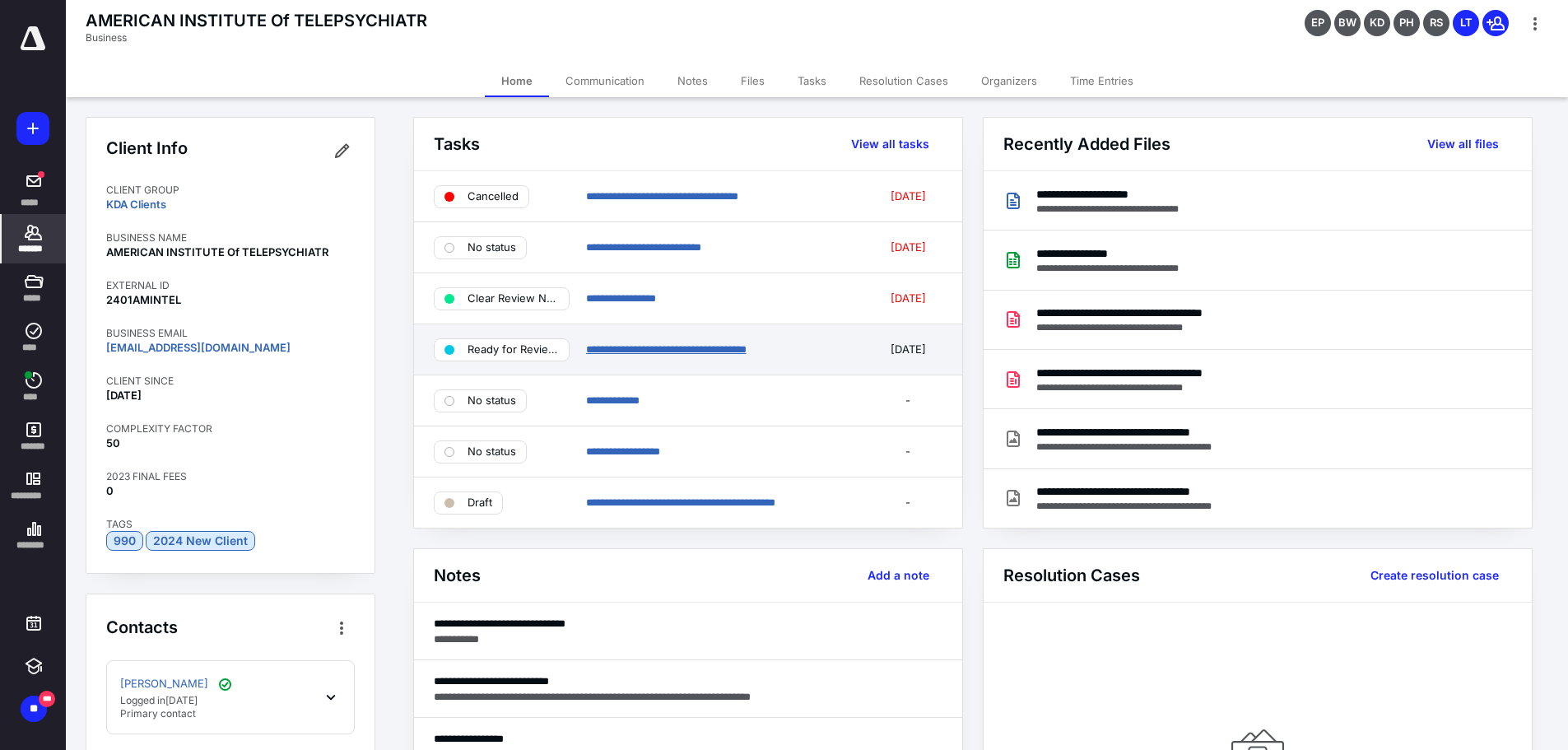 click on "**********" at bounding box center [666, 349] 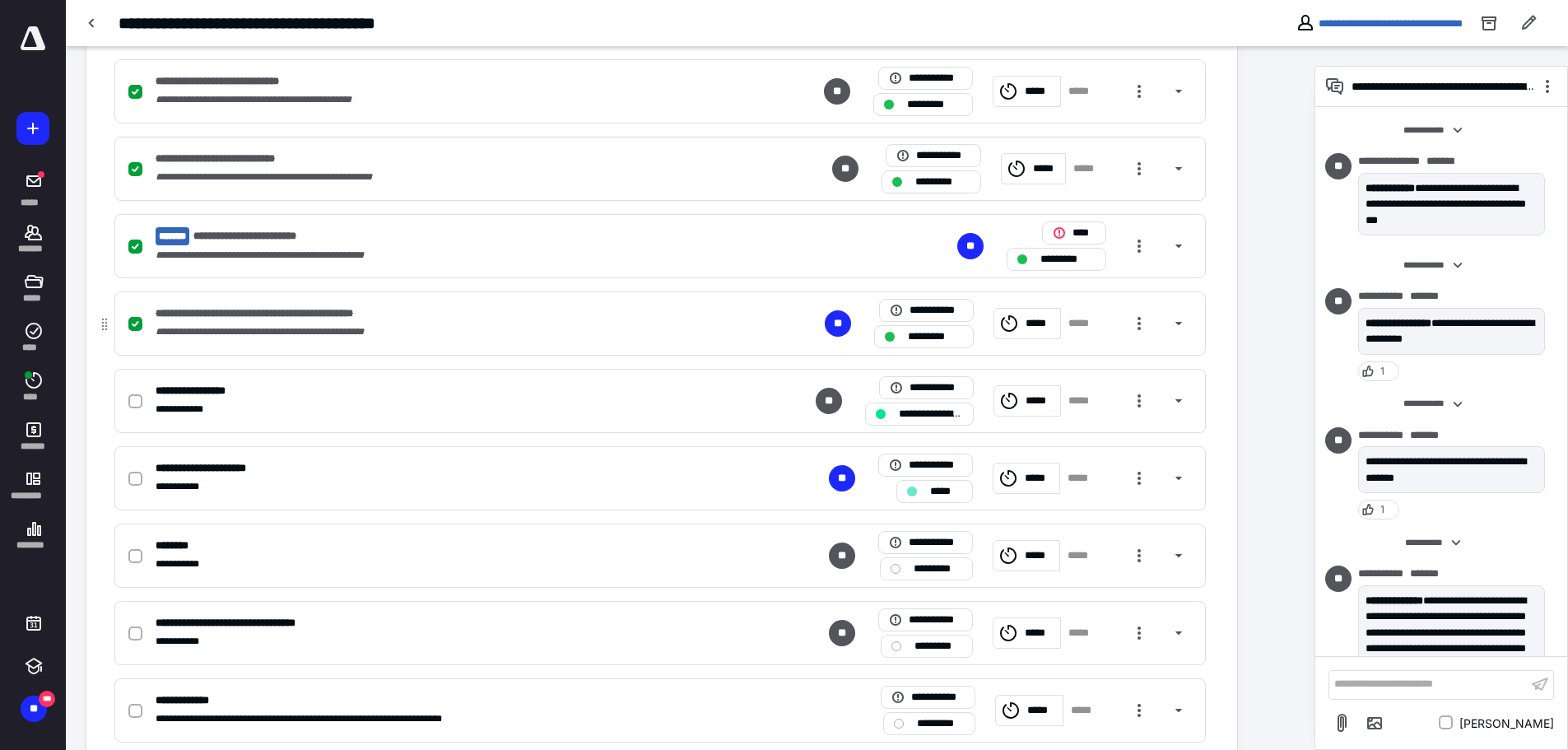 scroll, scrollTop: 82, scrollLeft: 0, axis: vertical 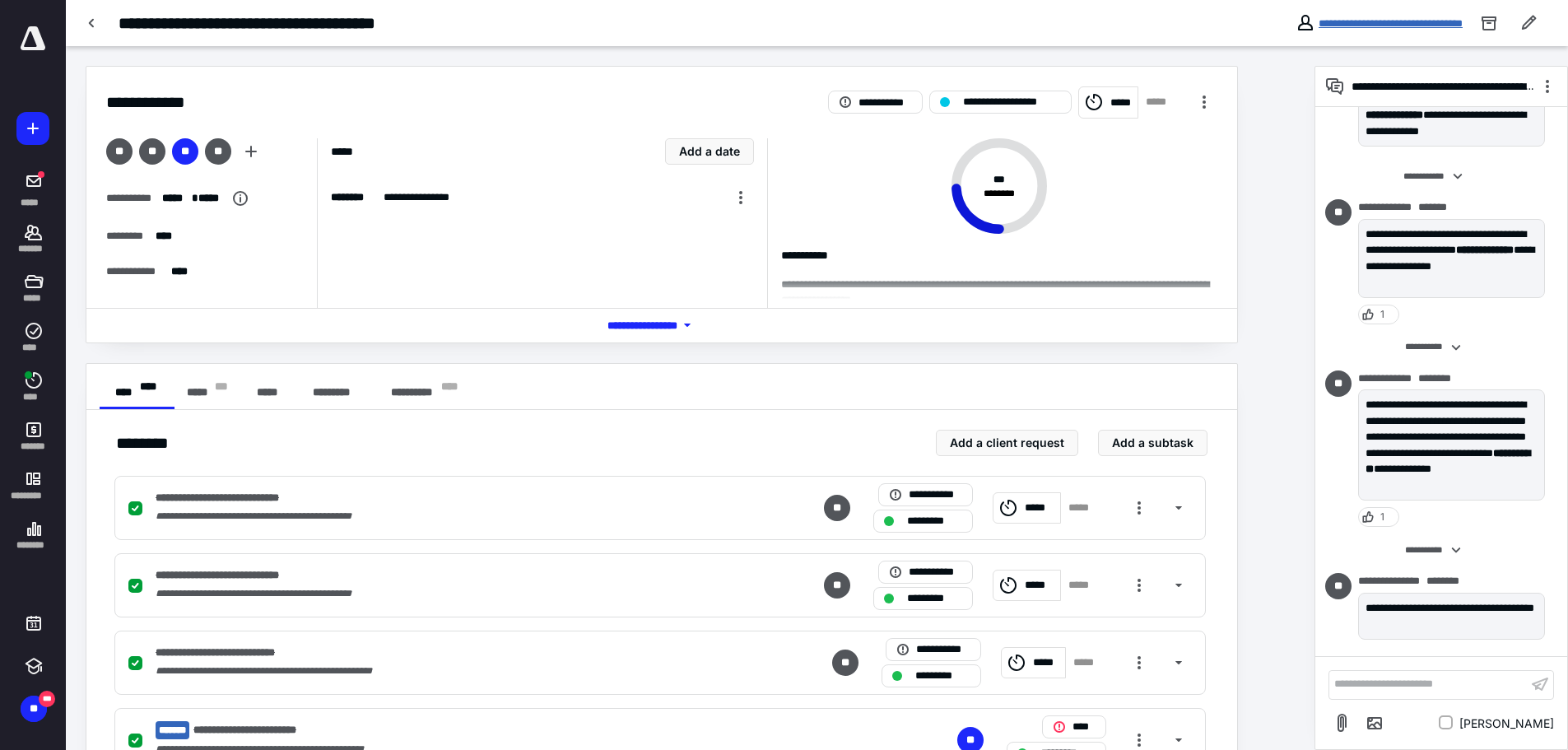click on "**********" at bounding box center [1390, 23] 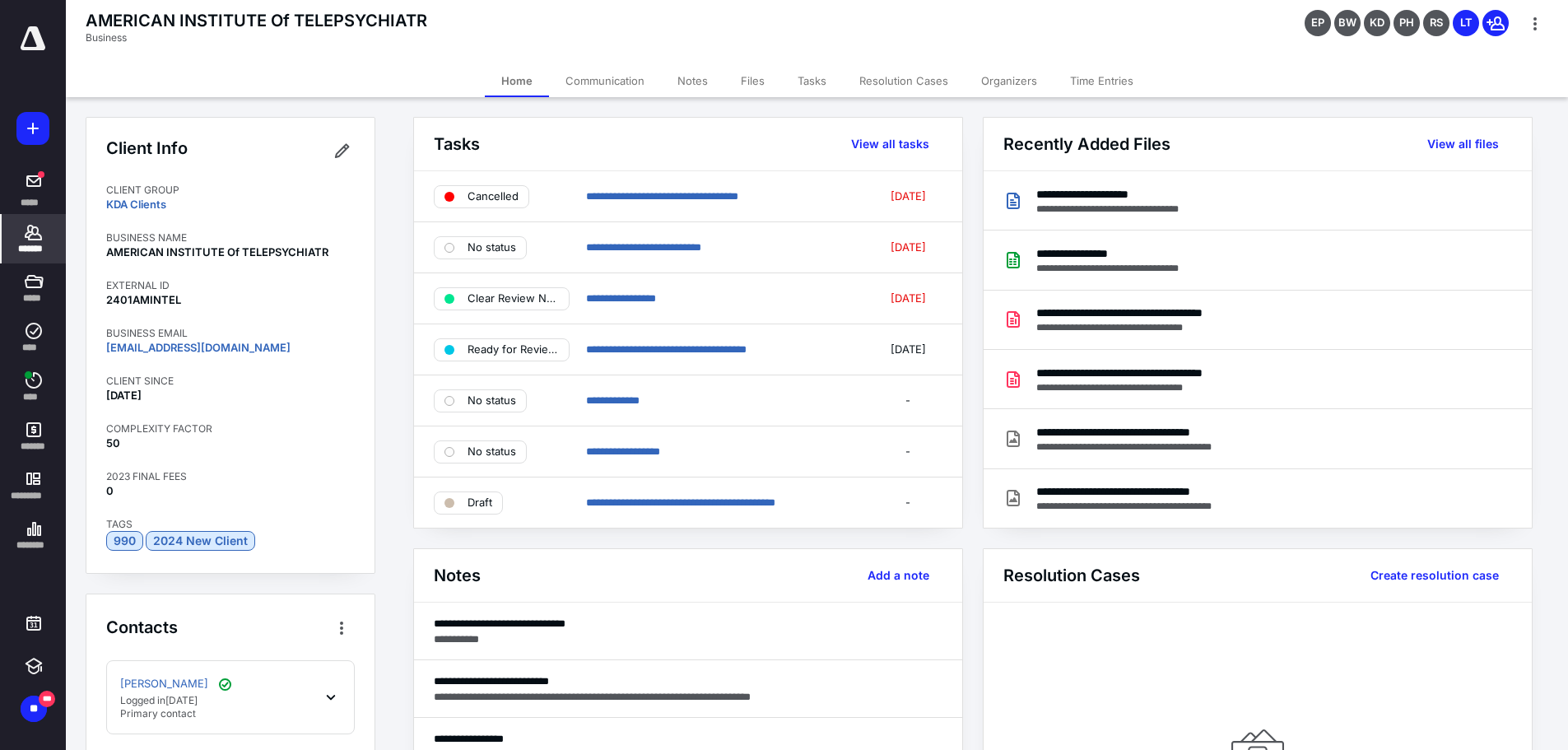 click on "Files" at bounding box center [752, 81] 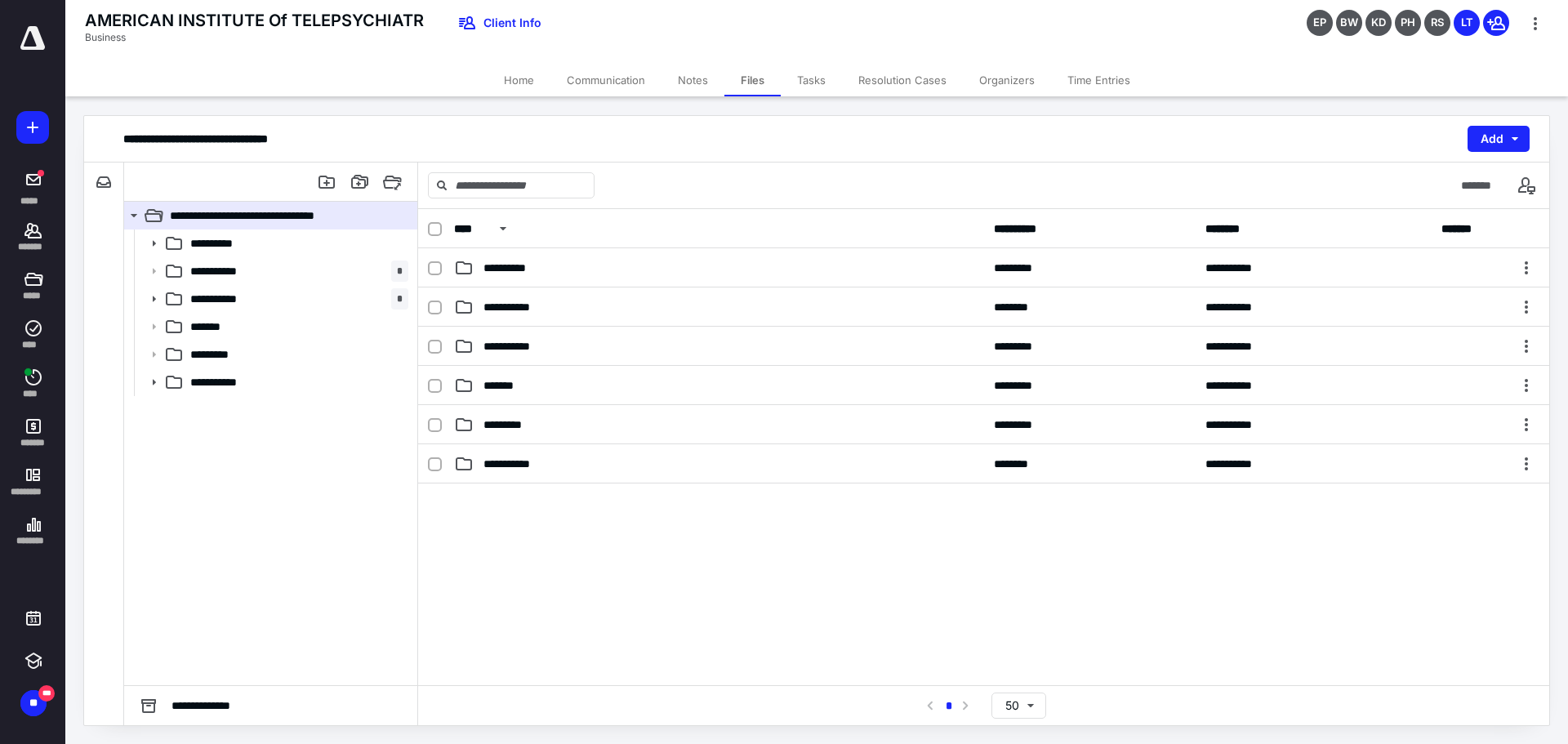 click on "Home" at bounding box center (519, 80) 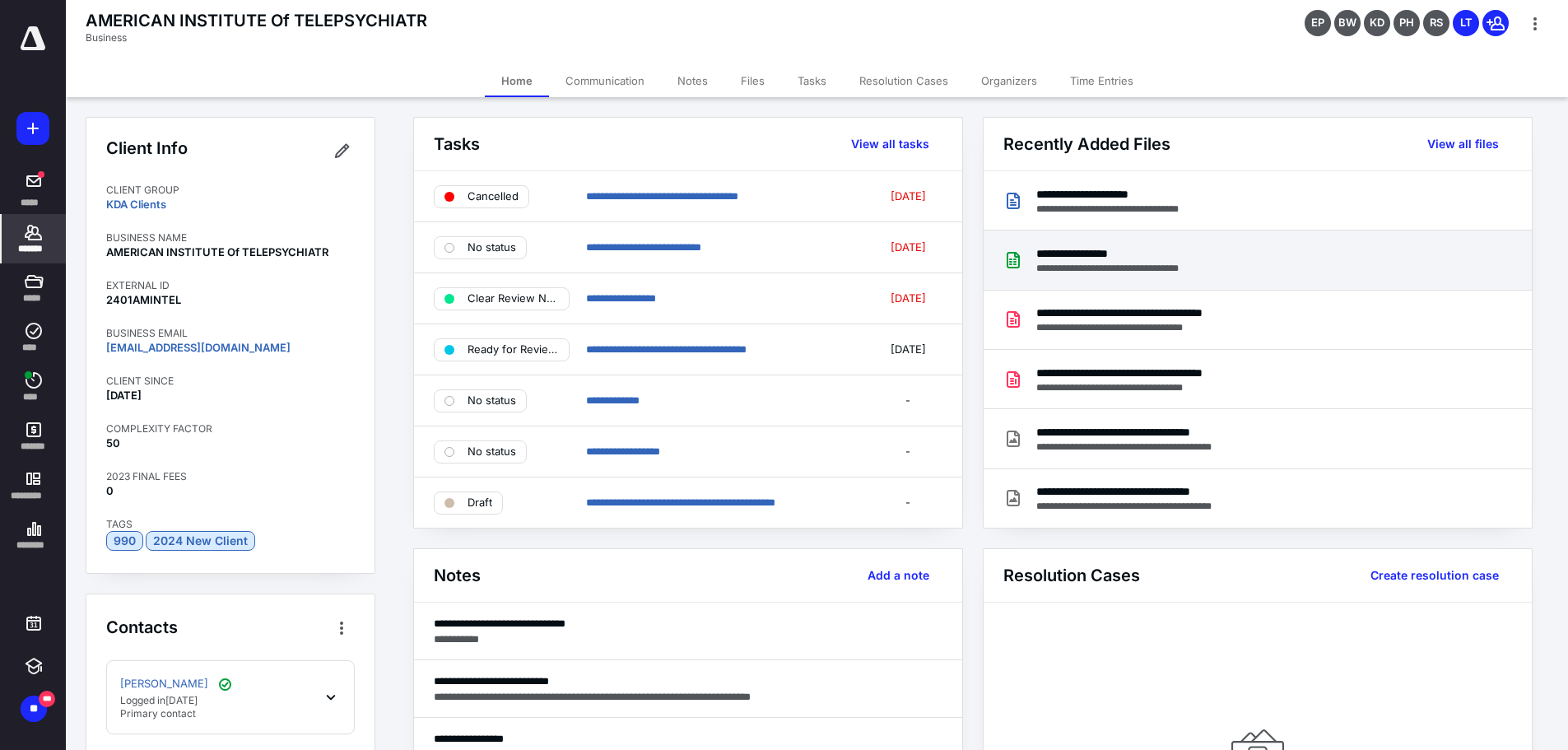 click on "**********" at bounding box center (1119, 254) 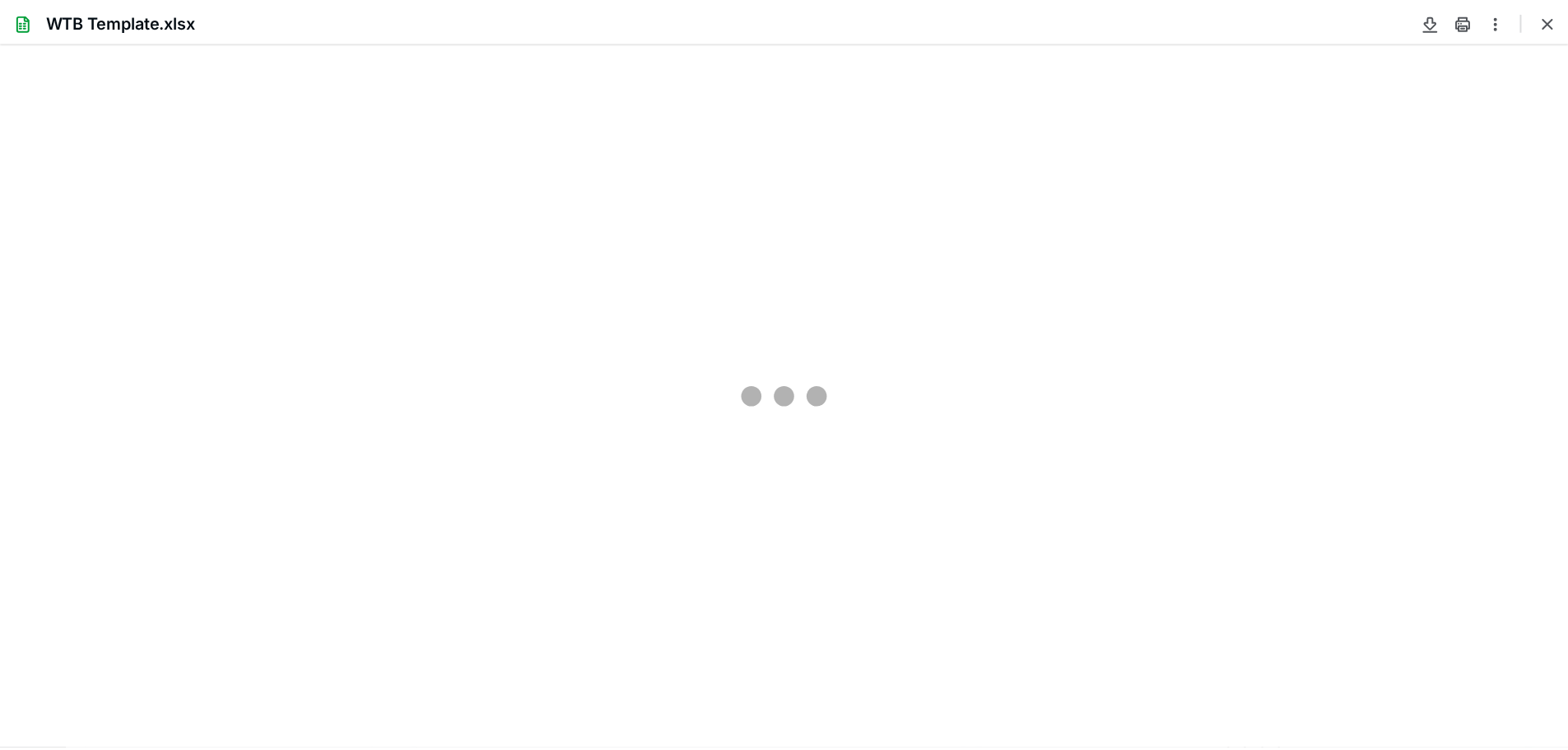 scroll, scrollTop: 0, scrollLeft: 0, axis: both 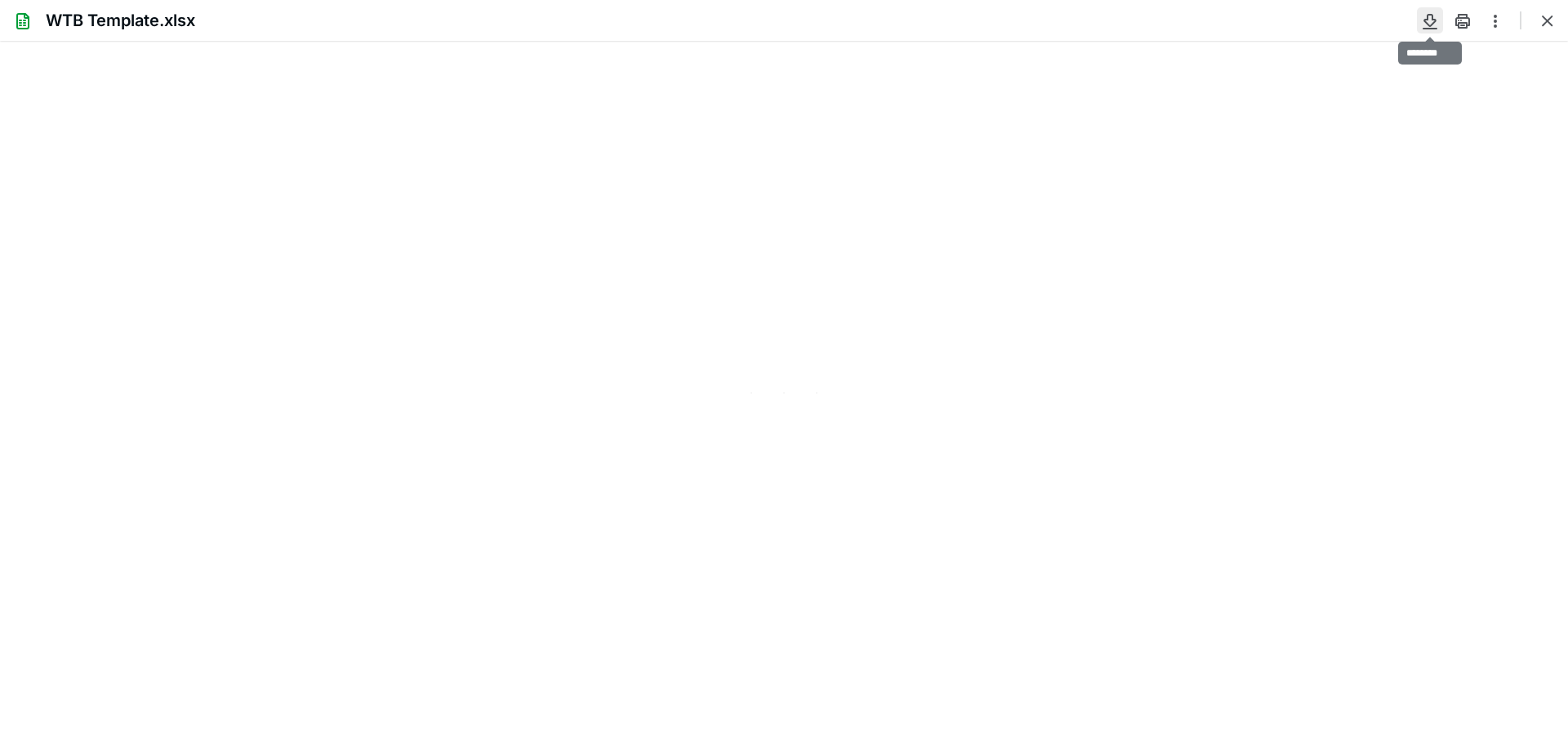 type on "115" 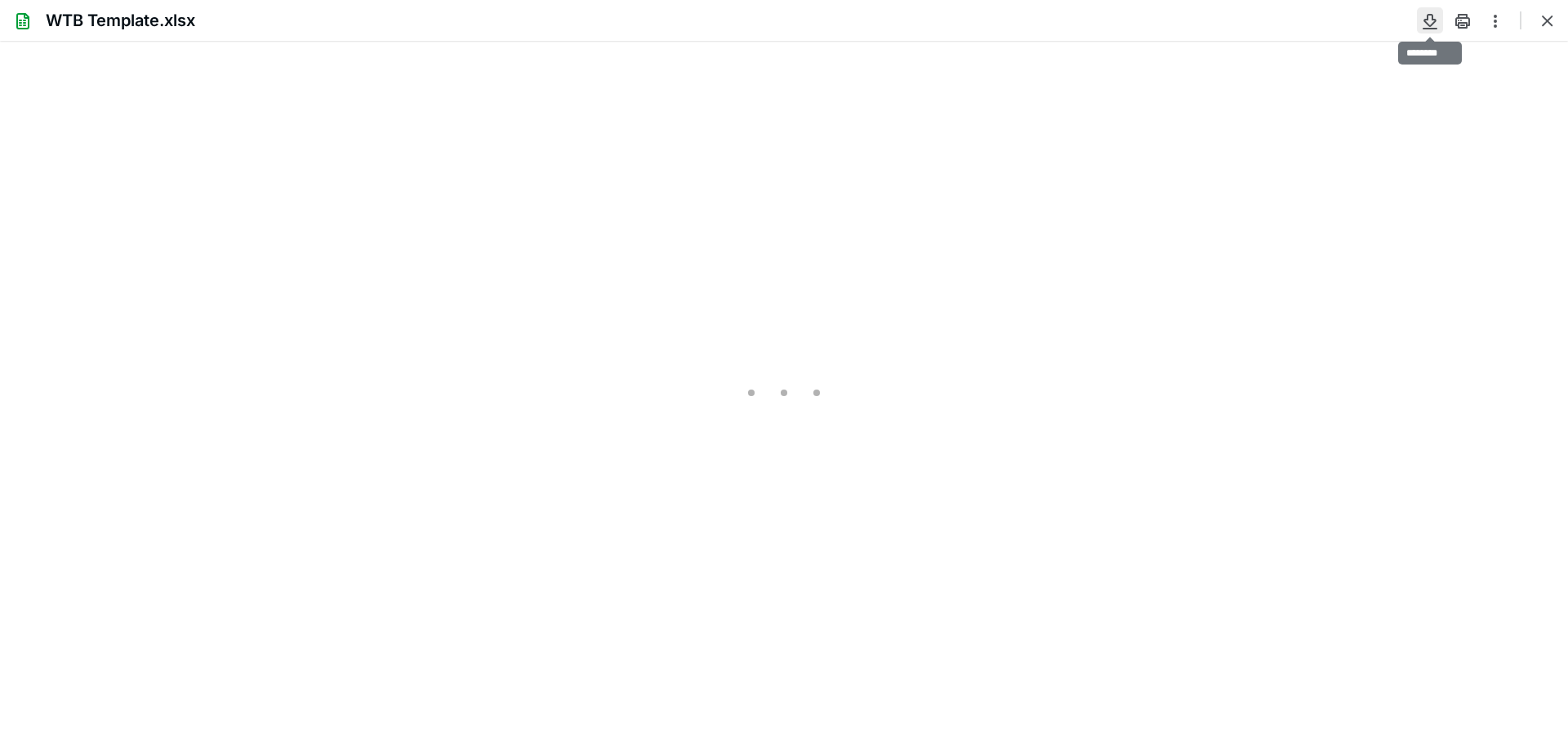 click at bounding box center (1430, 20) 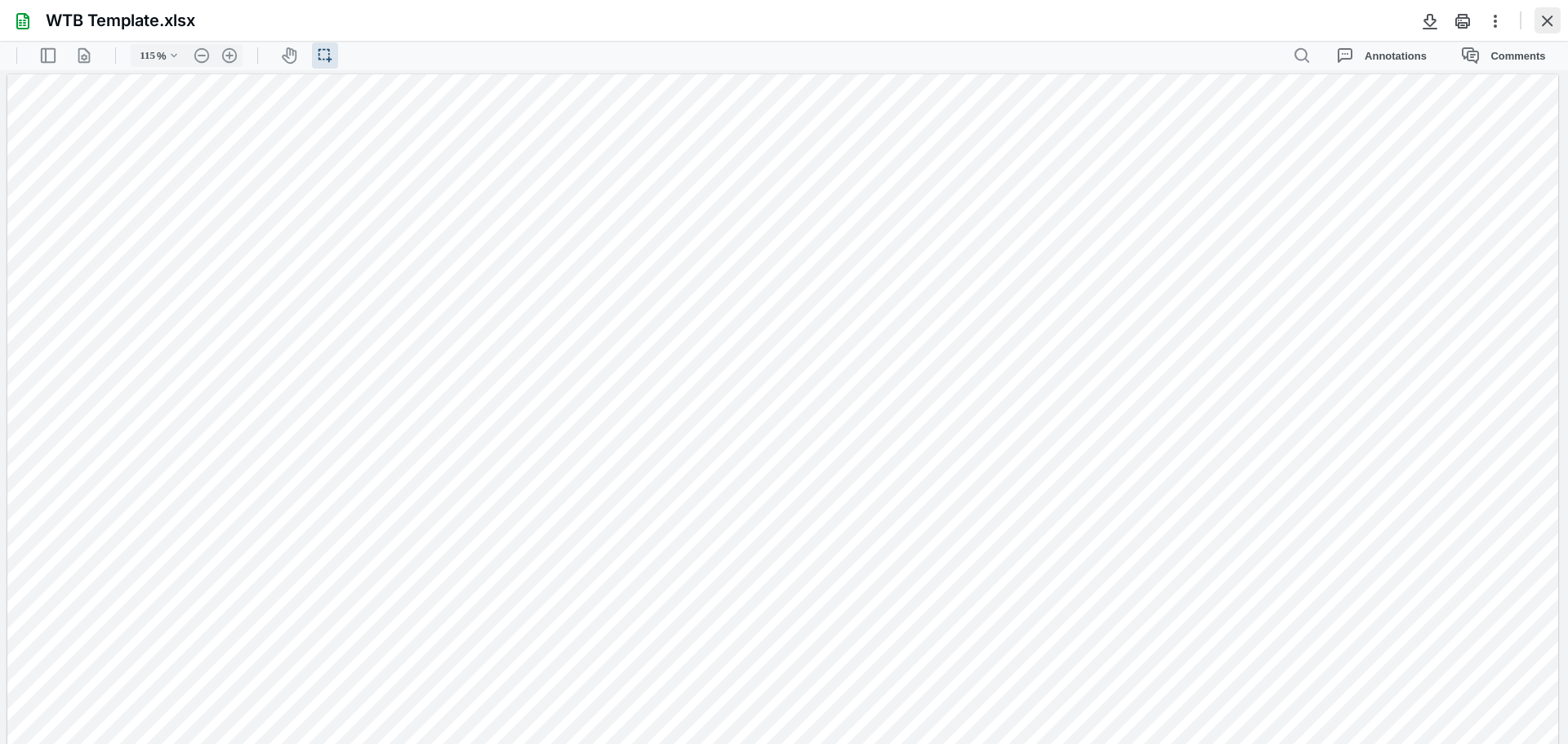 click at bounding box center (1548, 20) 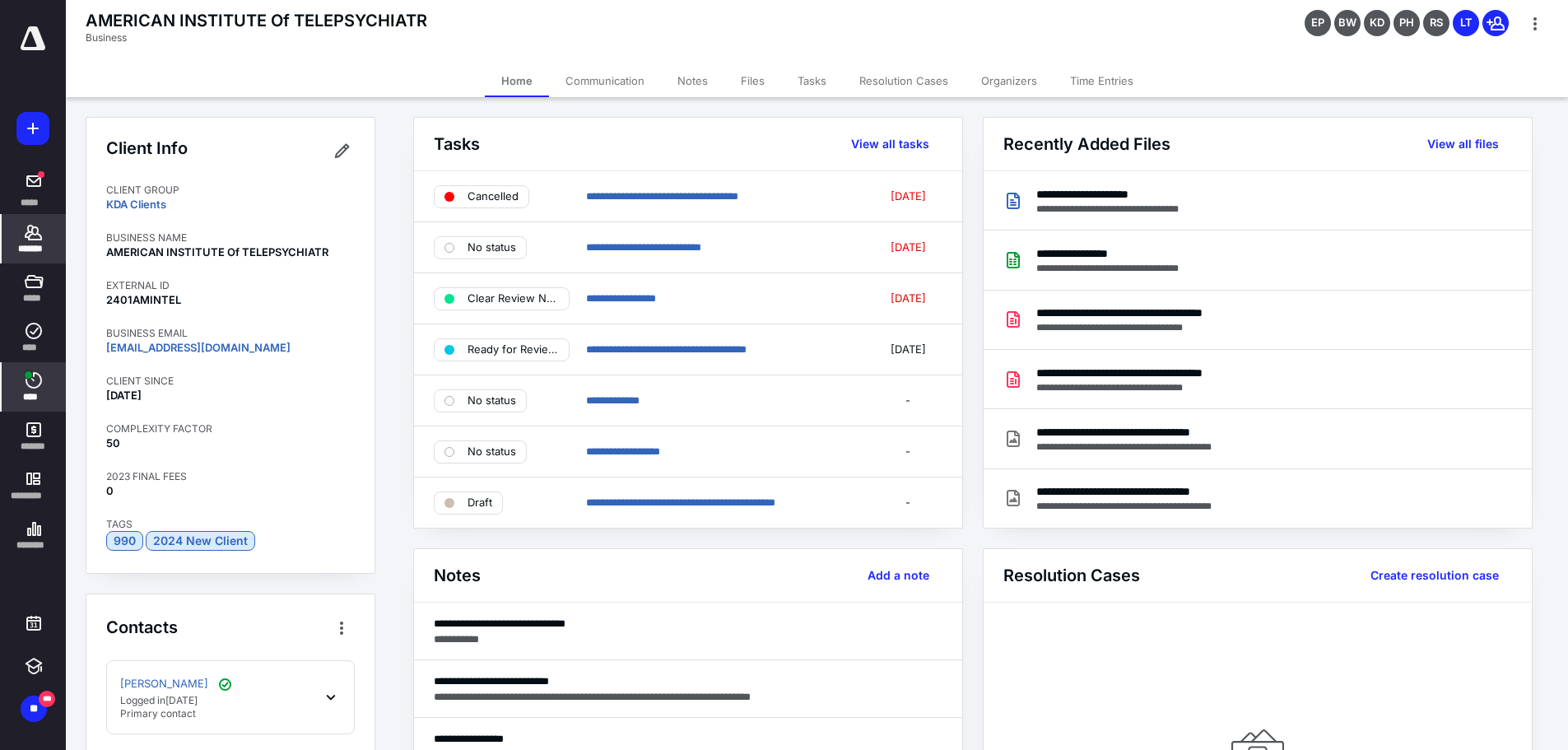 click 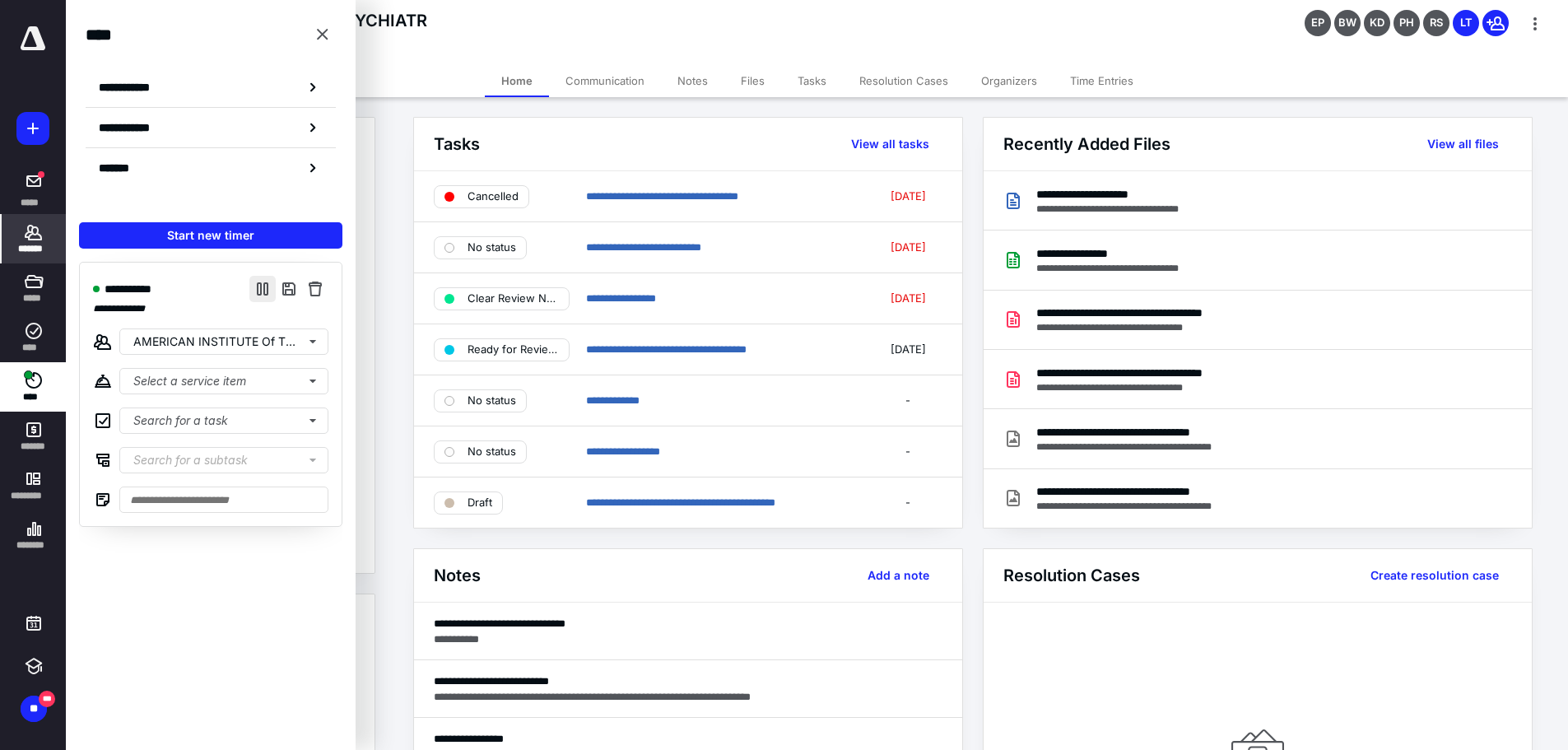 click at bounding box center [263, 289] 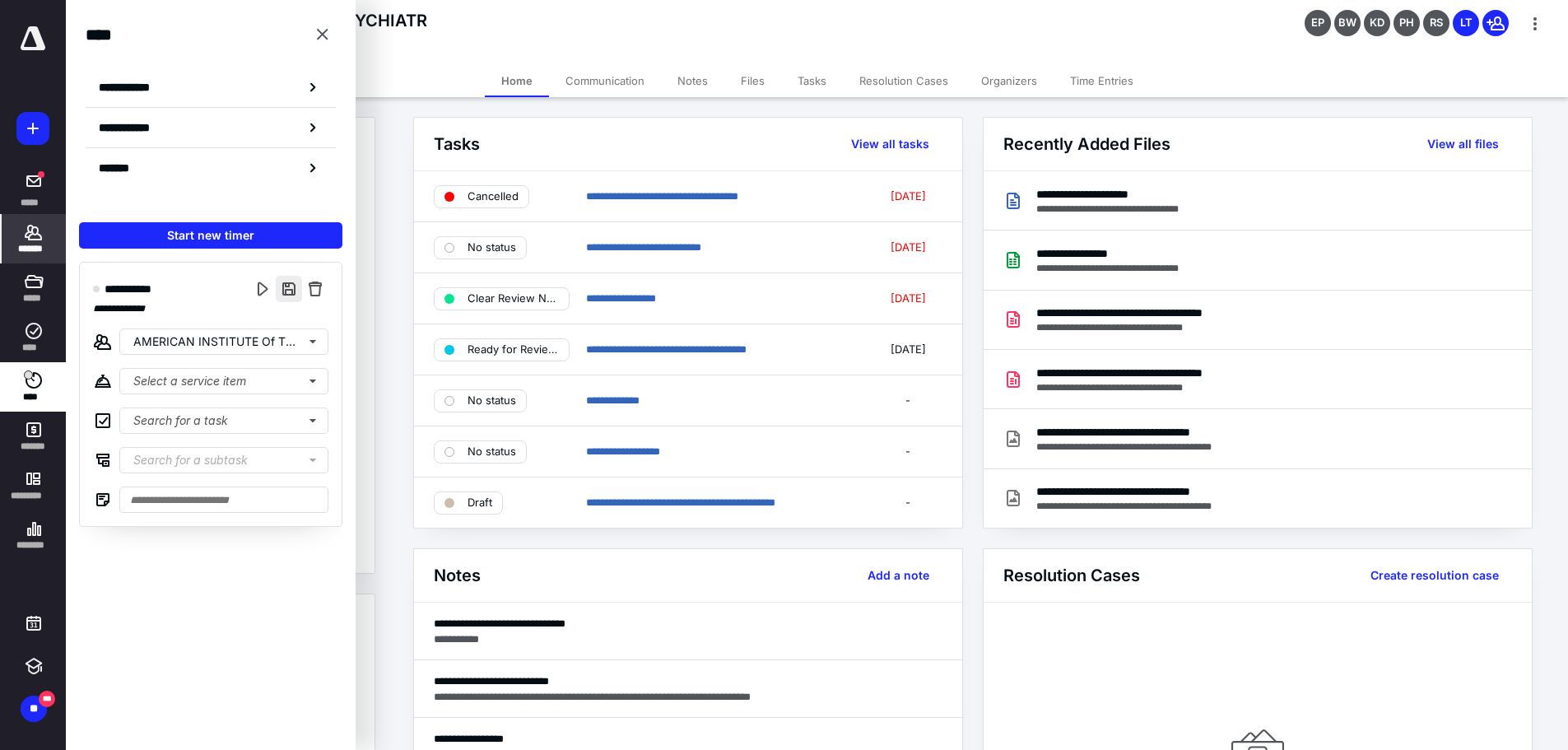 click at bounding box center (289, 289) 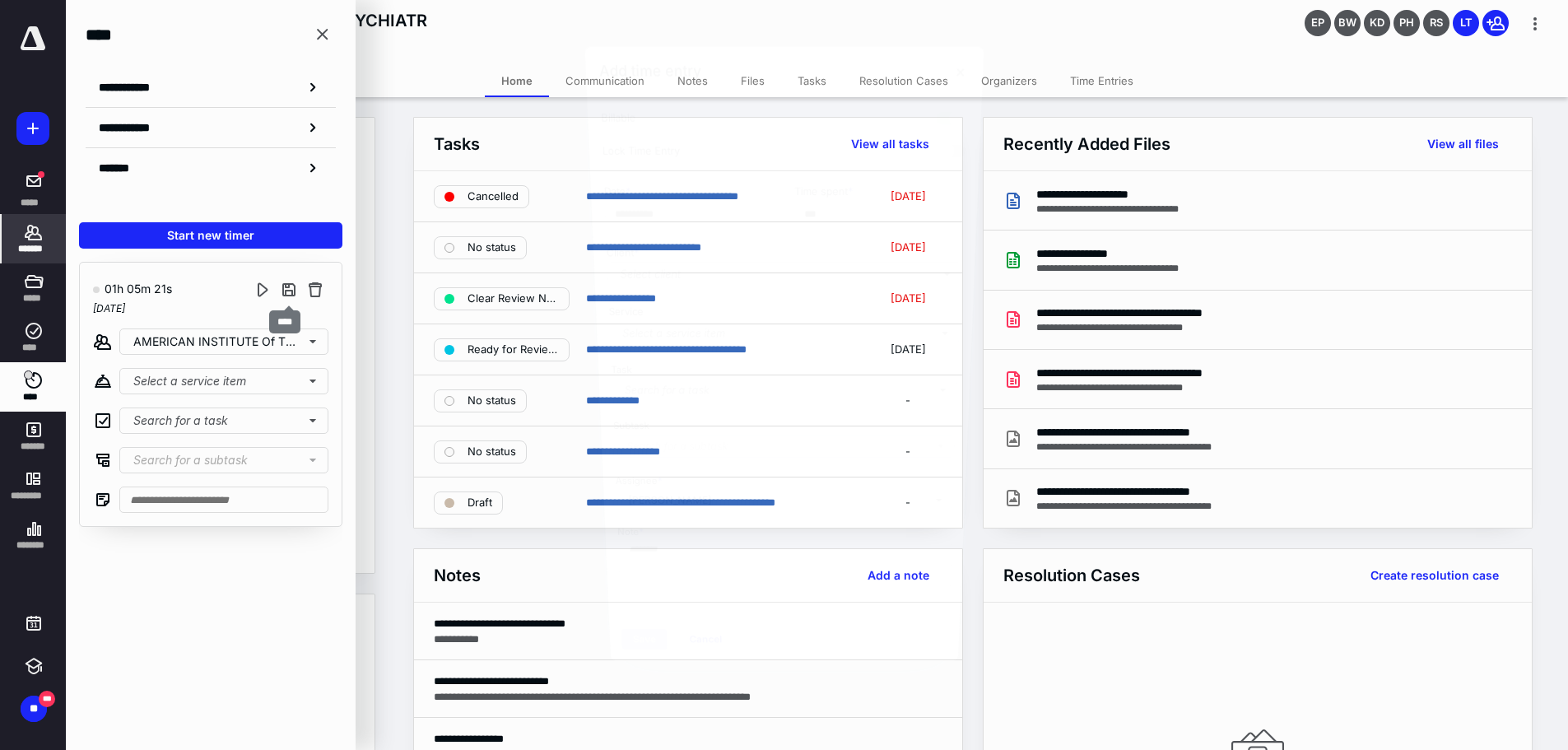 type on "*****" 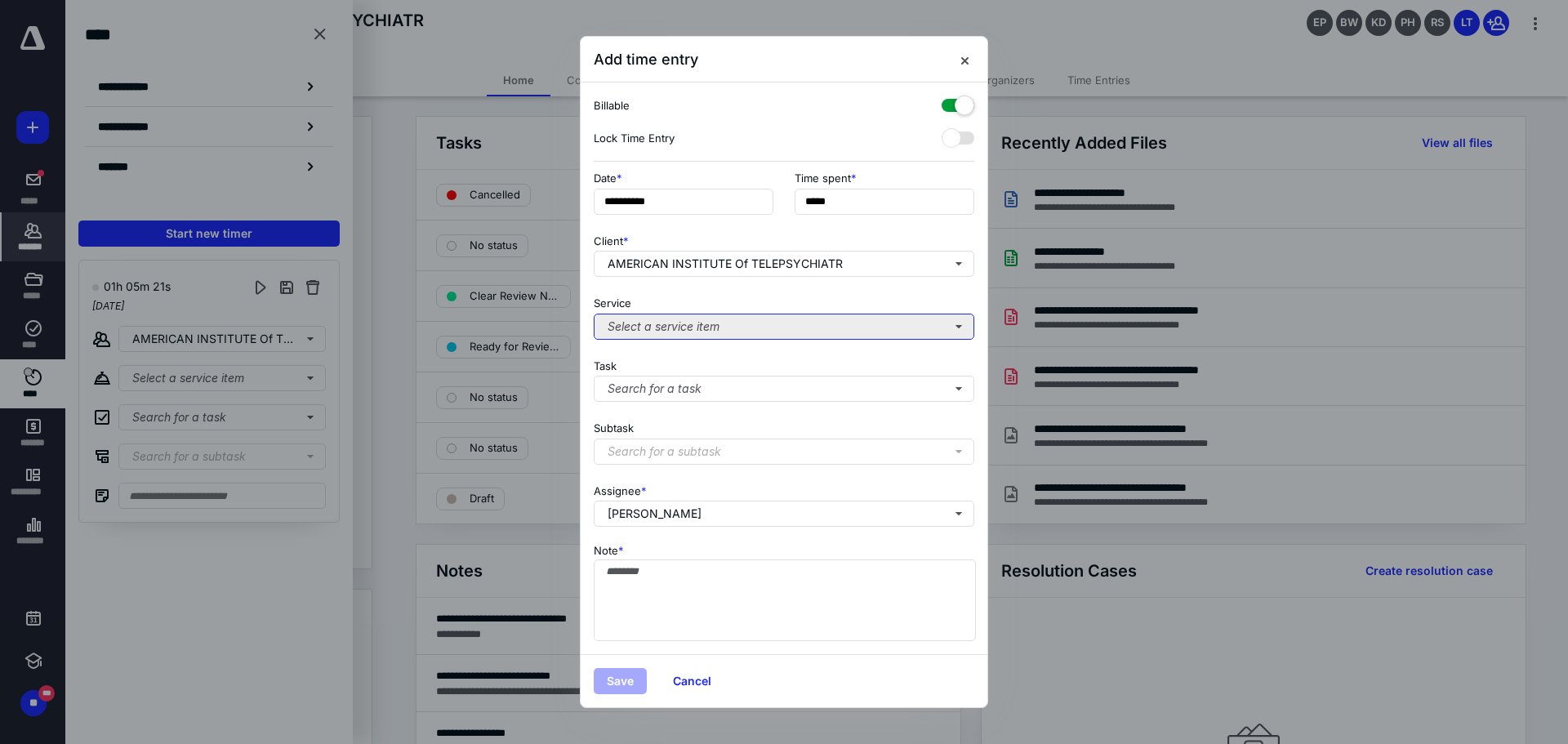 click on "Select a service item" at bounding box center (784, 327) 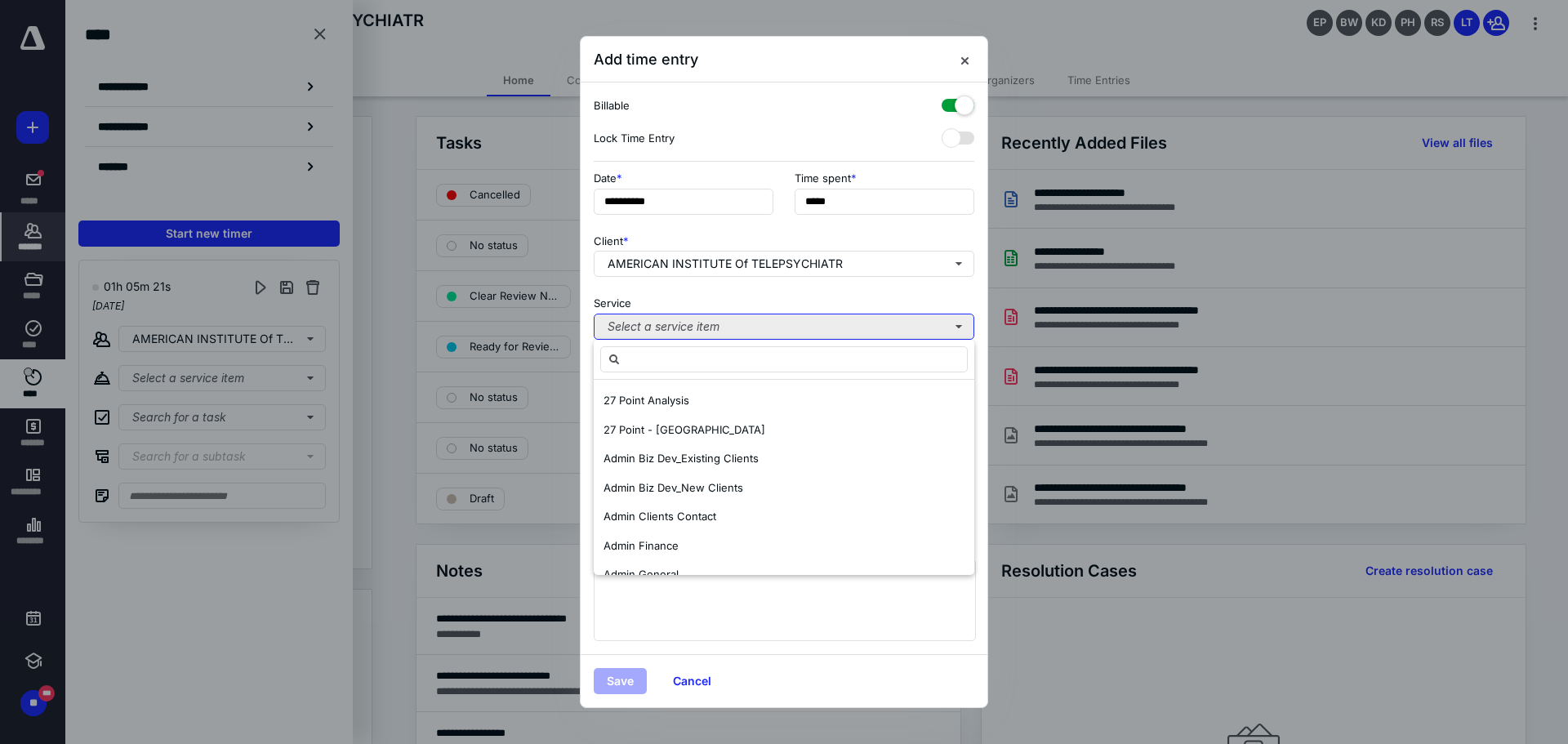 click on "Select a service item" at bounding box center [784, 327] 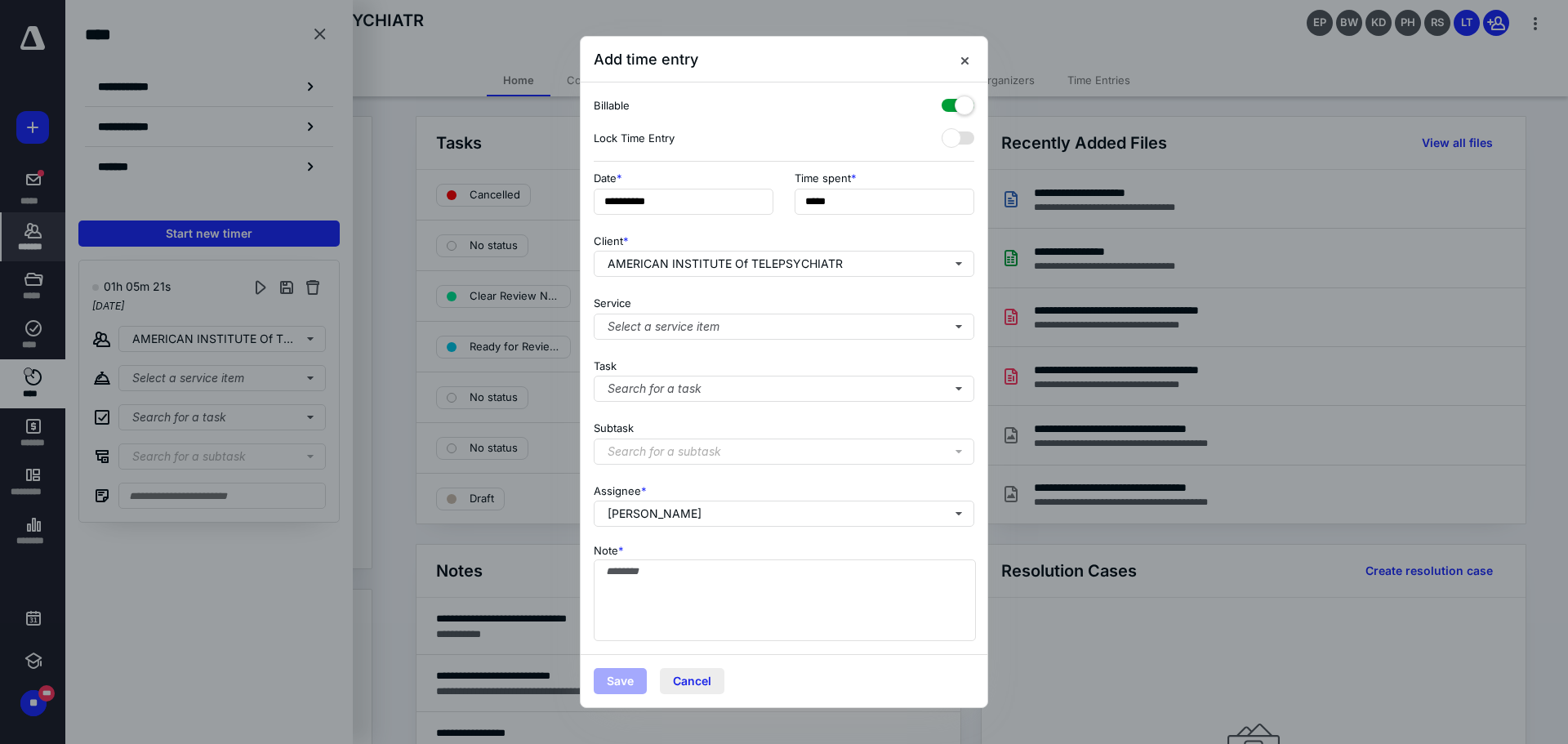 click on "Cancel" at bounding box center [692, 681] 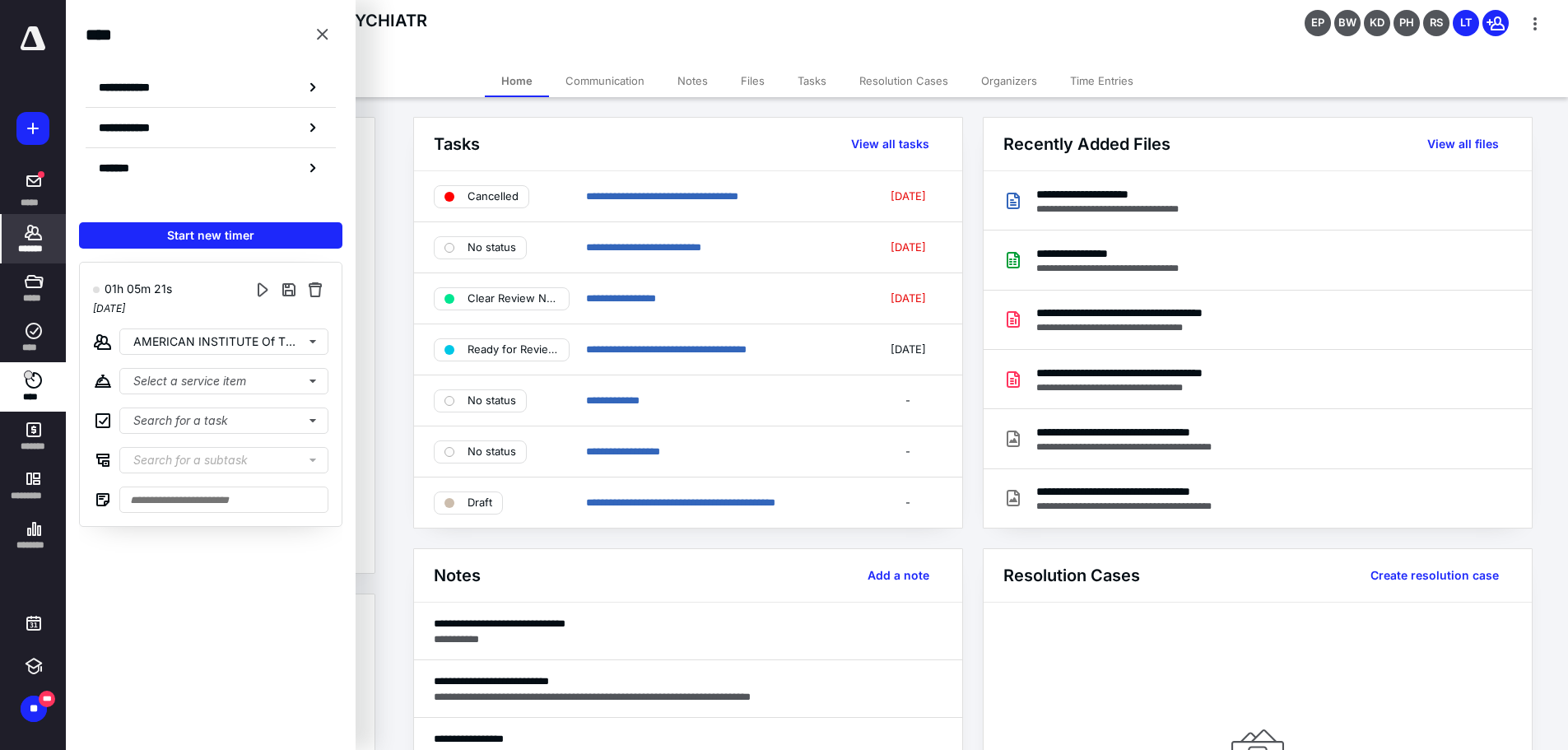 drag, startPoint x: 30, startPoint y: 47, endPoint x: 37, endPoint y: 52, distance: 8.602325 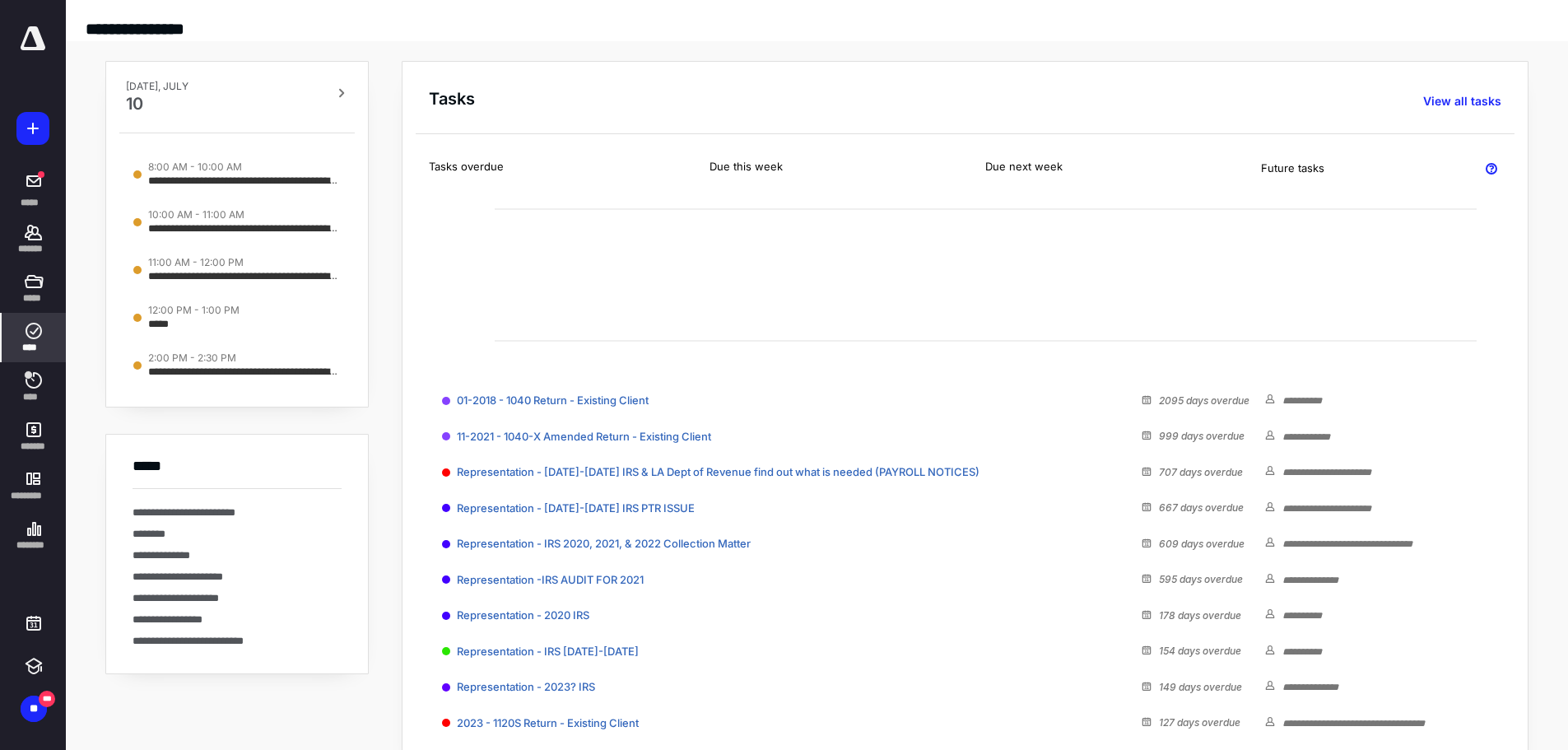 click 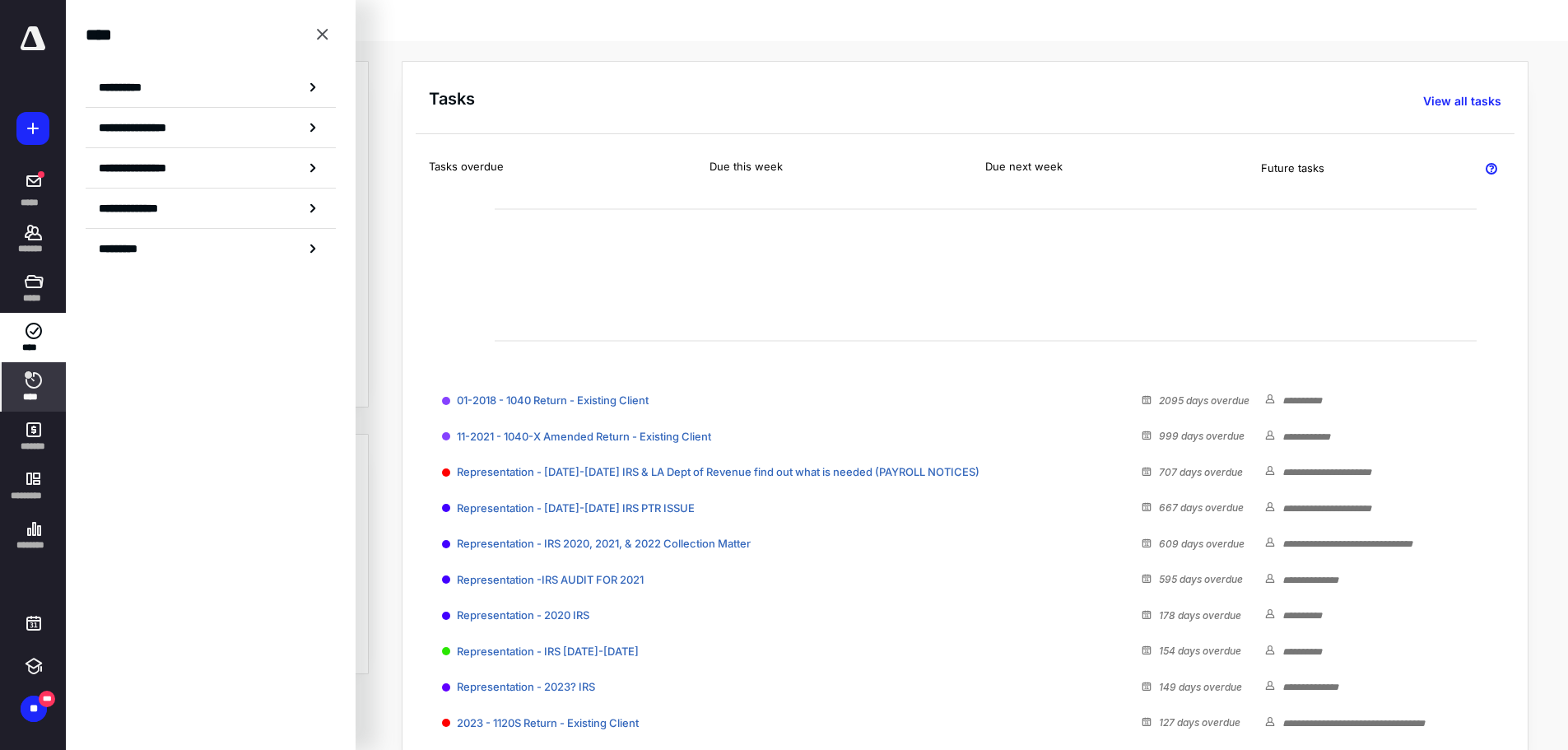click at bounding box center (28, 375) 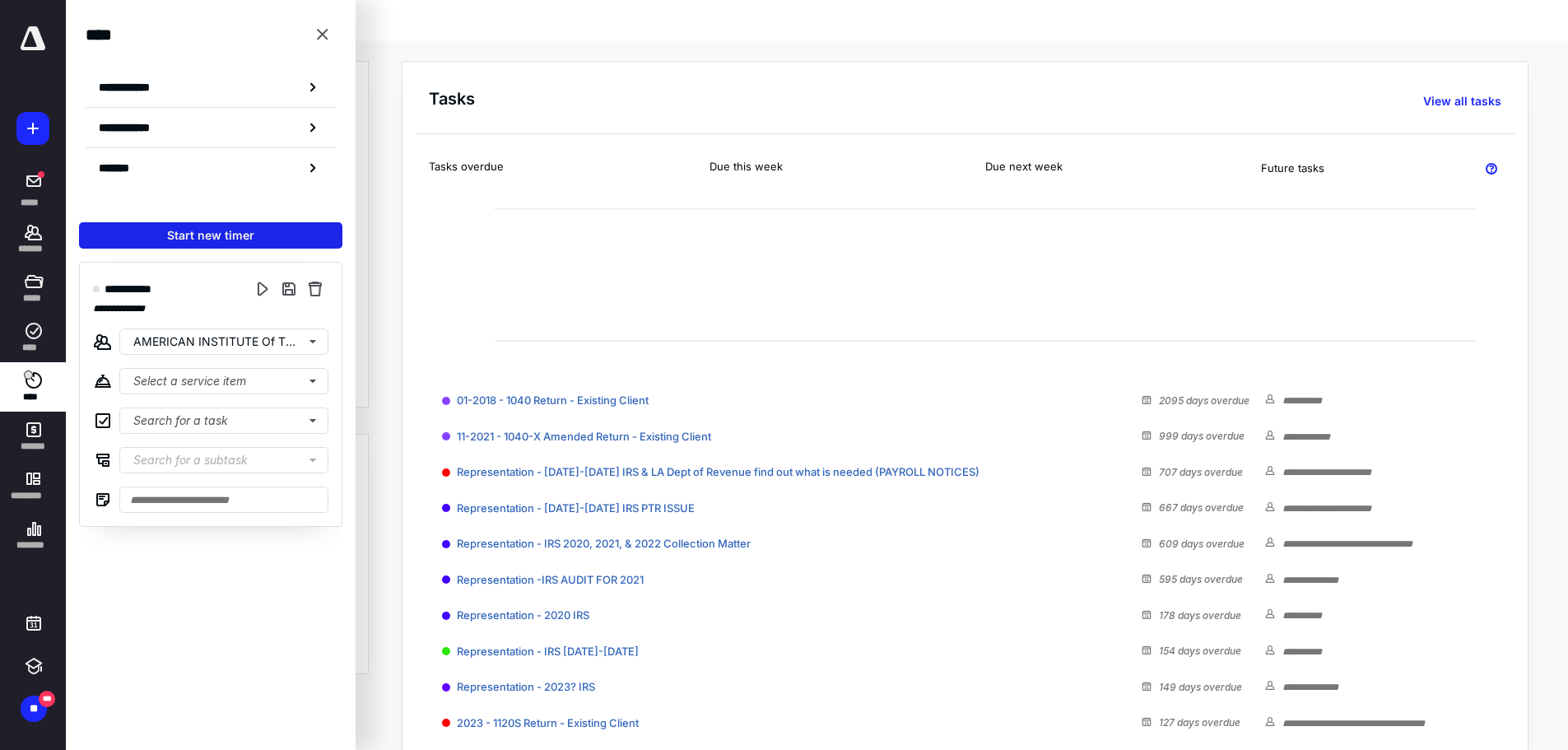 drag, startPoint x: 178, startPoint y: 229, endPoint x: 194, endPoint y: 229, distance: 16 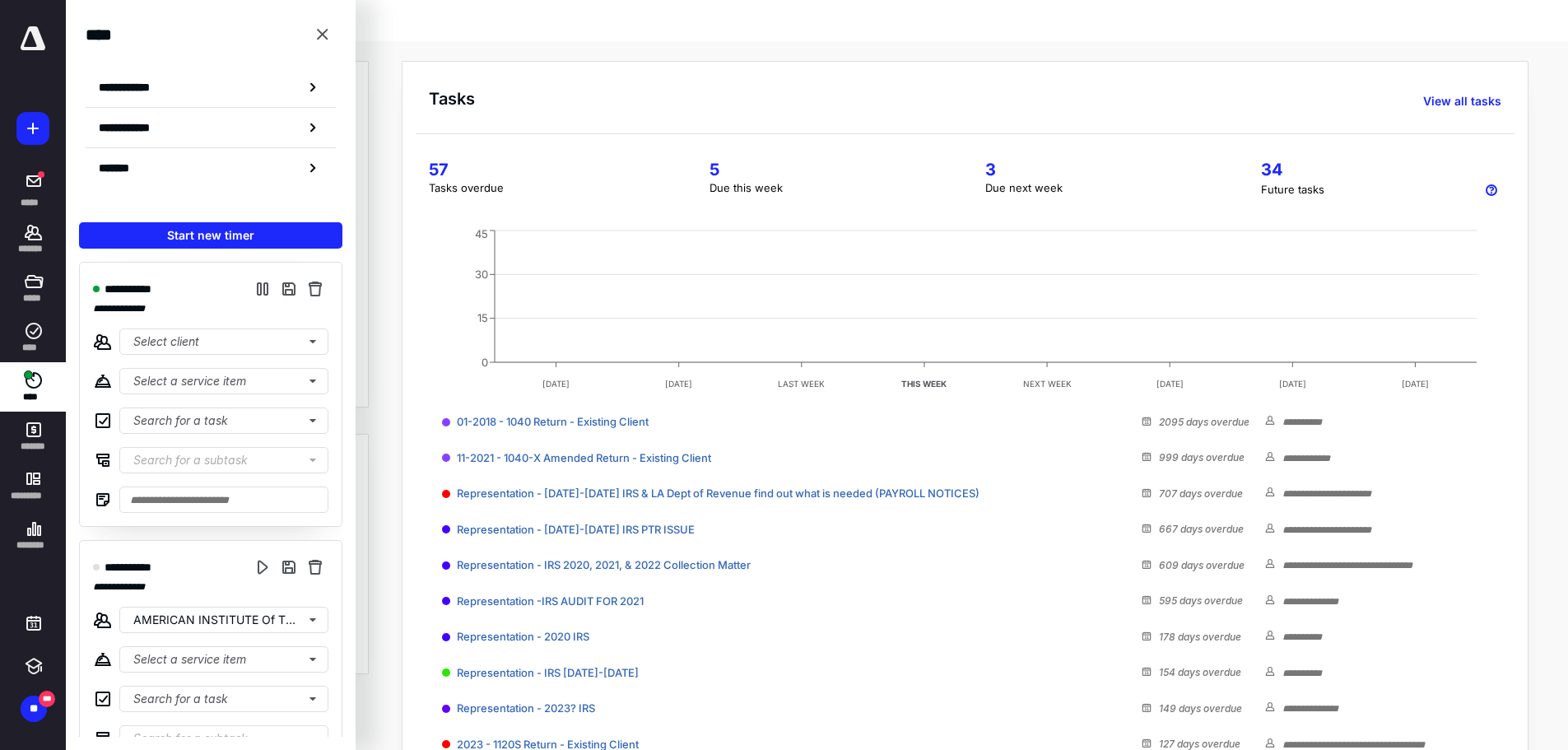 click on "**********" at bounding box center (817, 428) 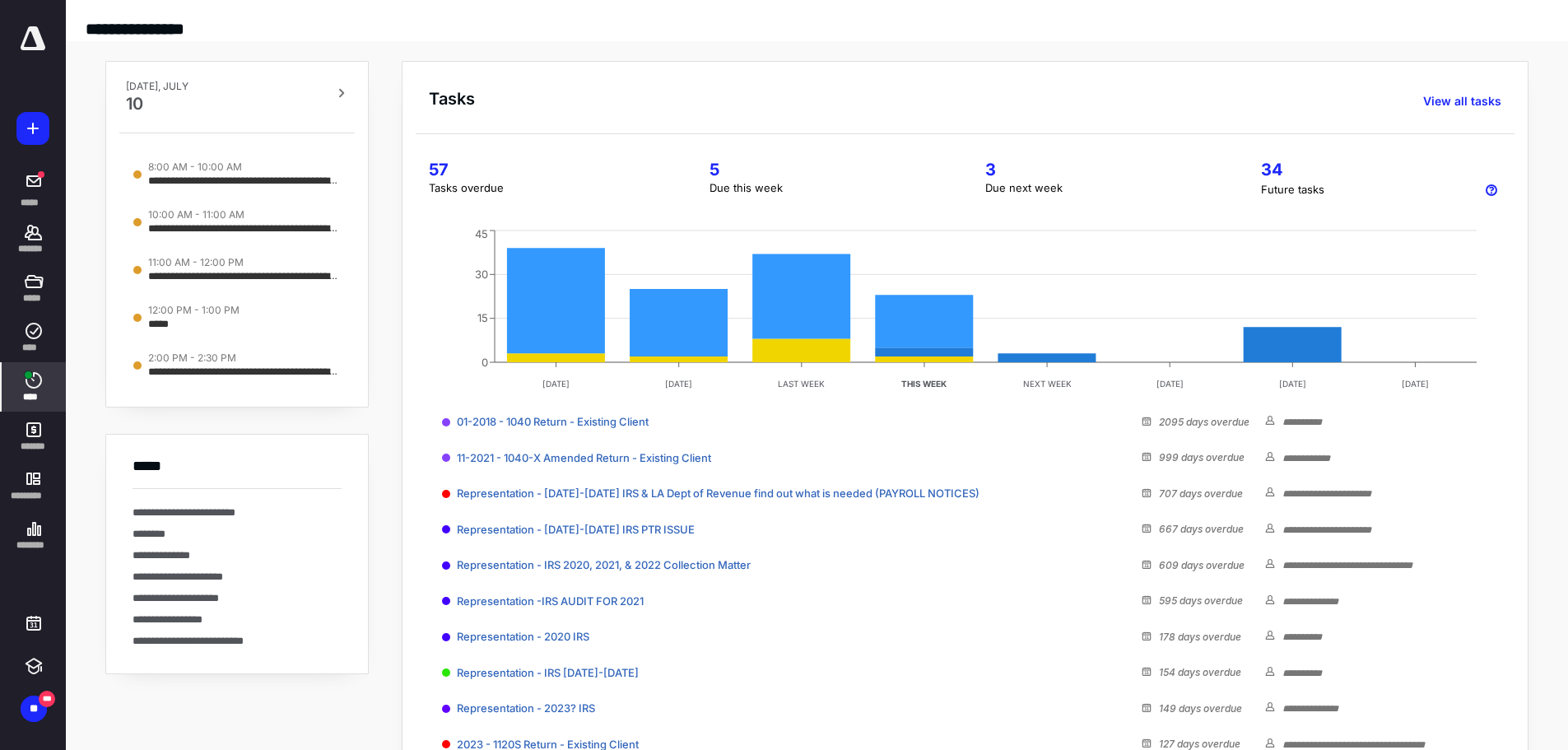 click on "****" at bounding box center (34, 387) 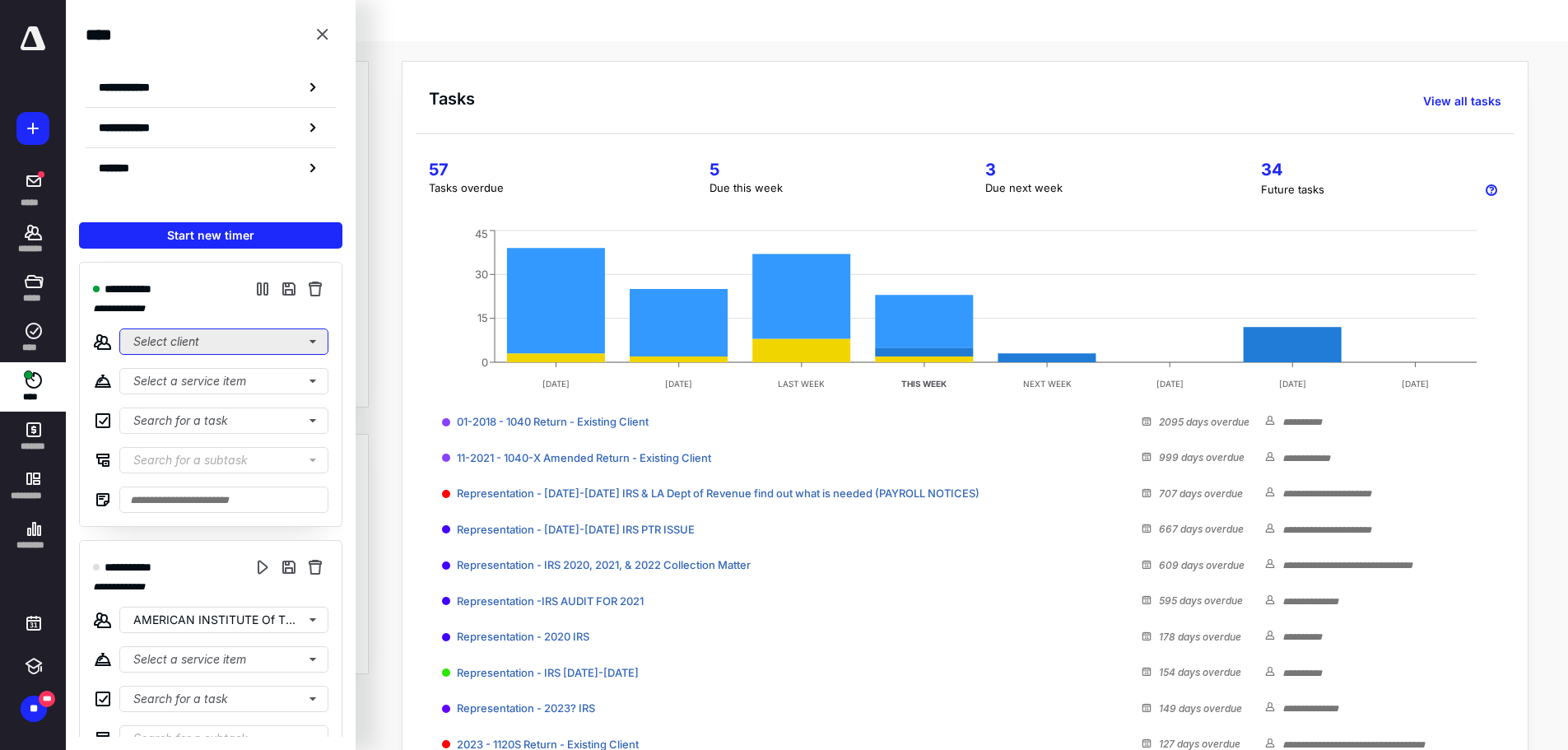 click on "Select client" at bounding box center (224, 342) 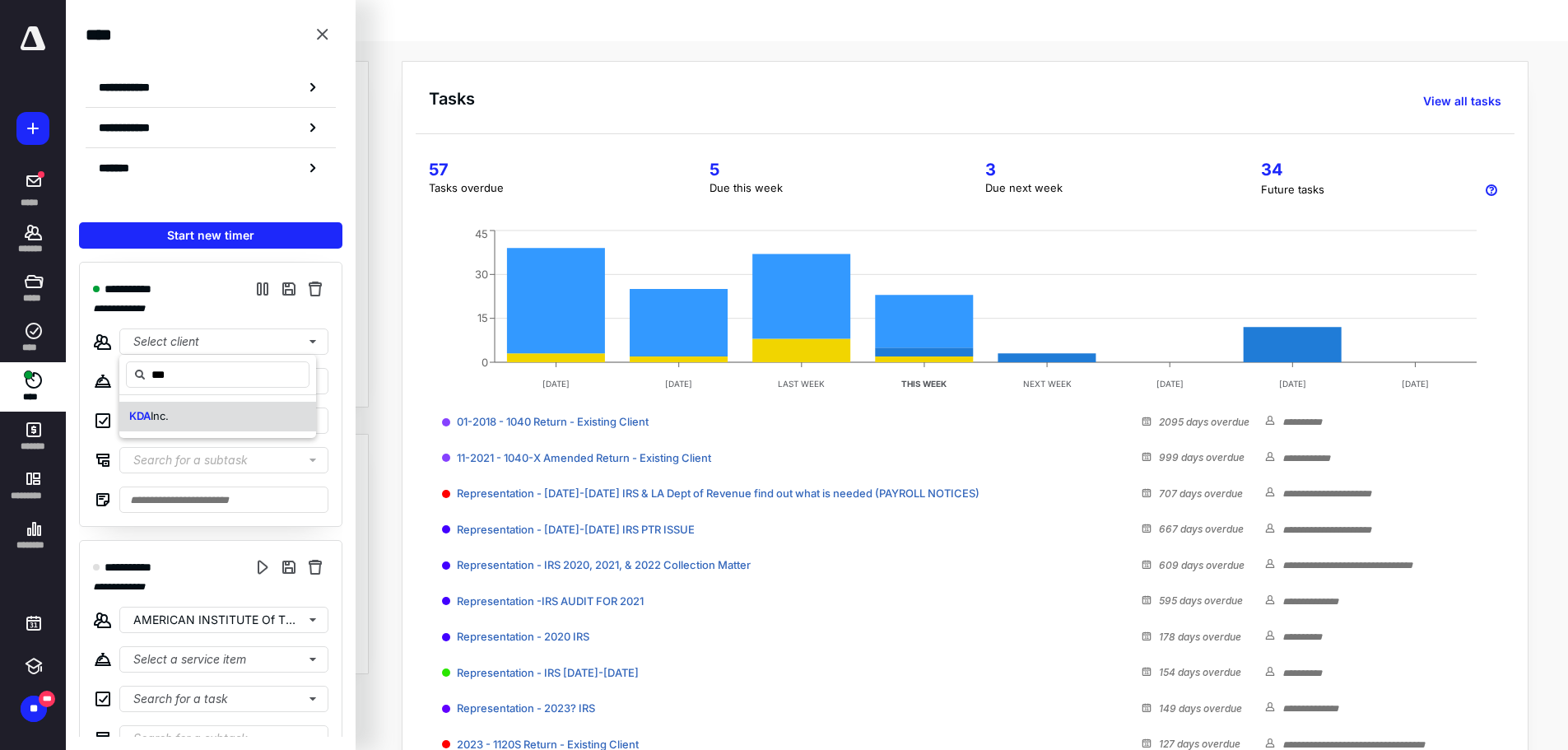 click on "KDA  Inc." at bounding box center [217, 417] 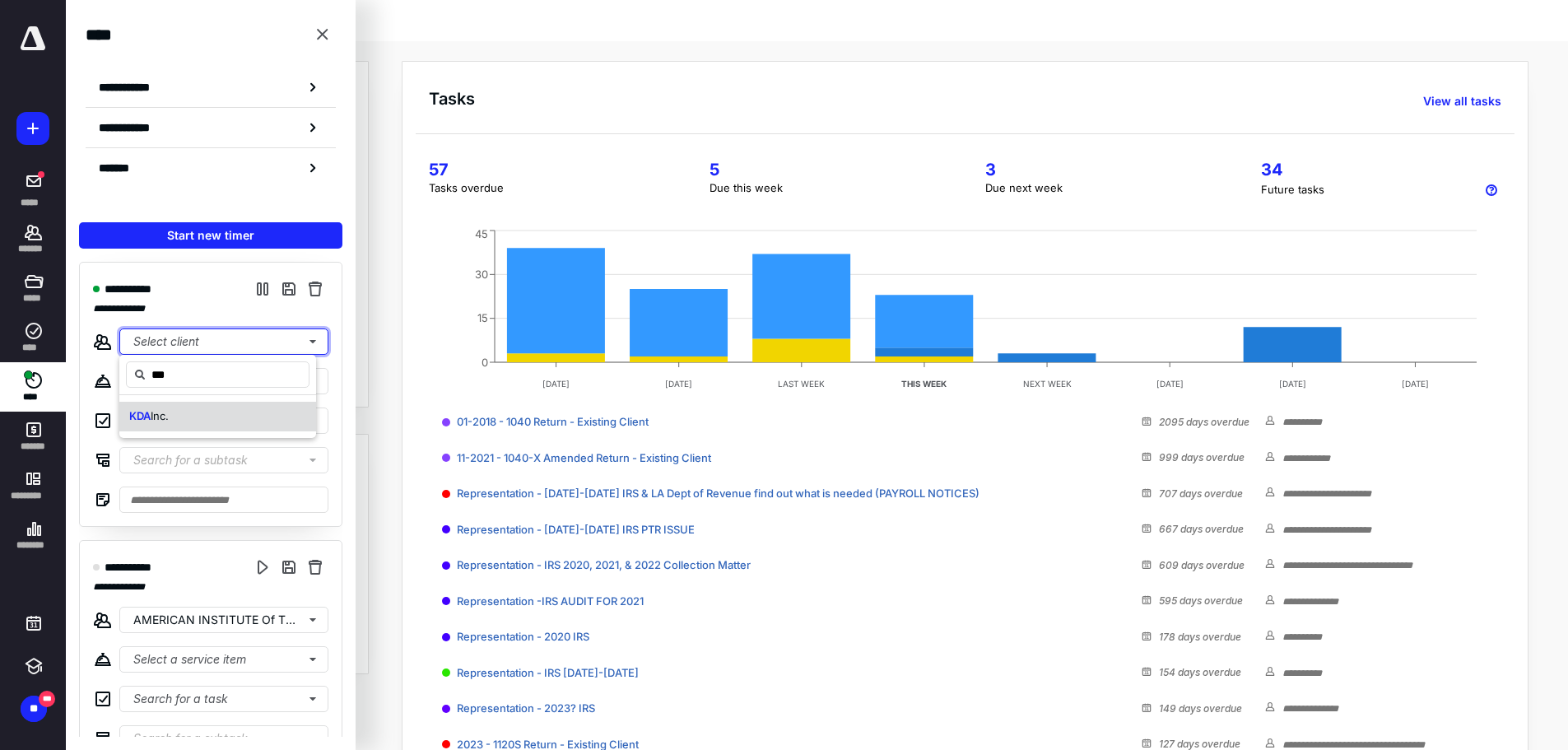 type 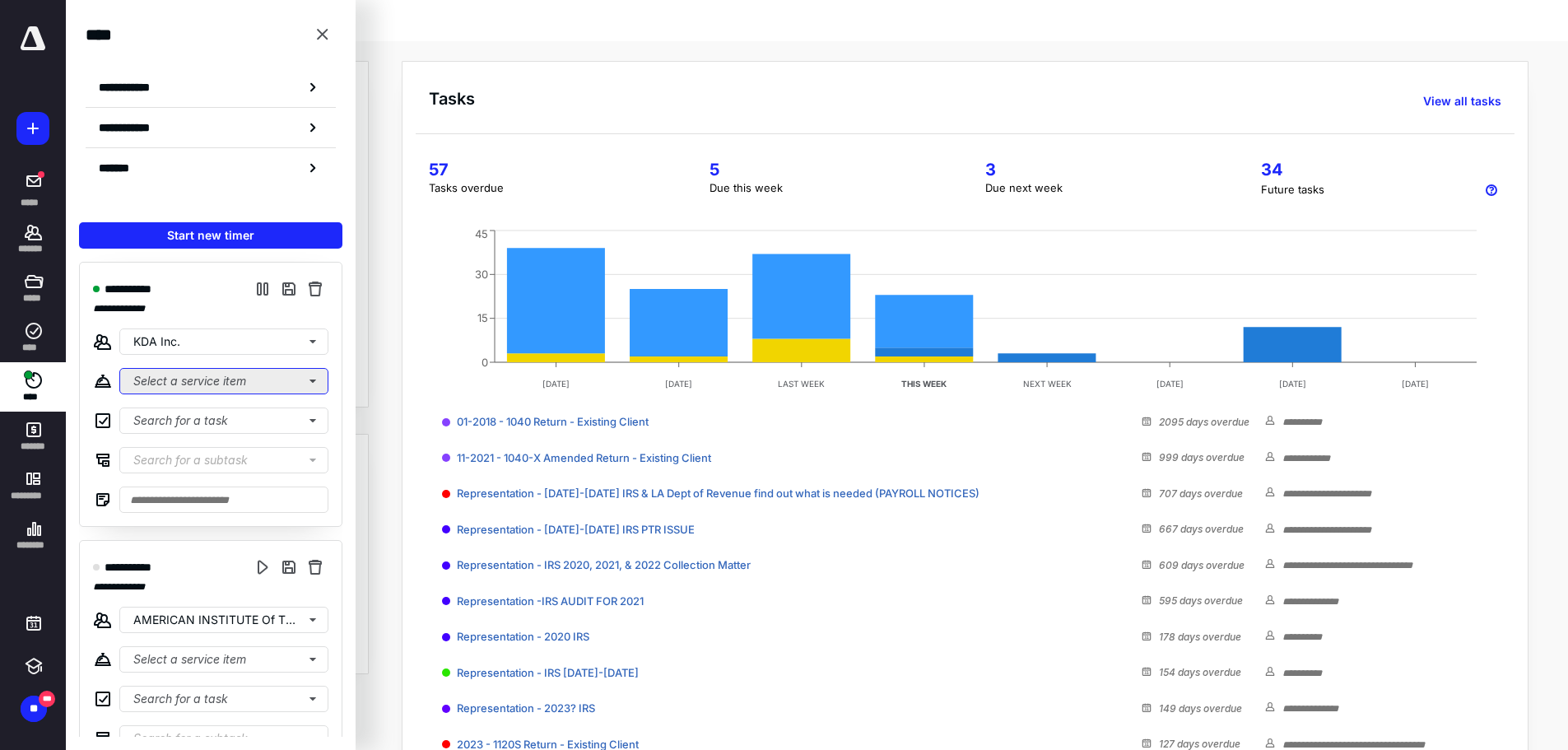 click on "Select a service item" at bounding box center (224, 381) 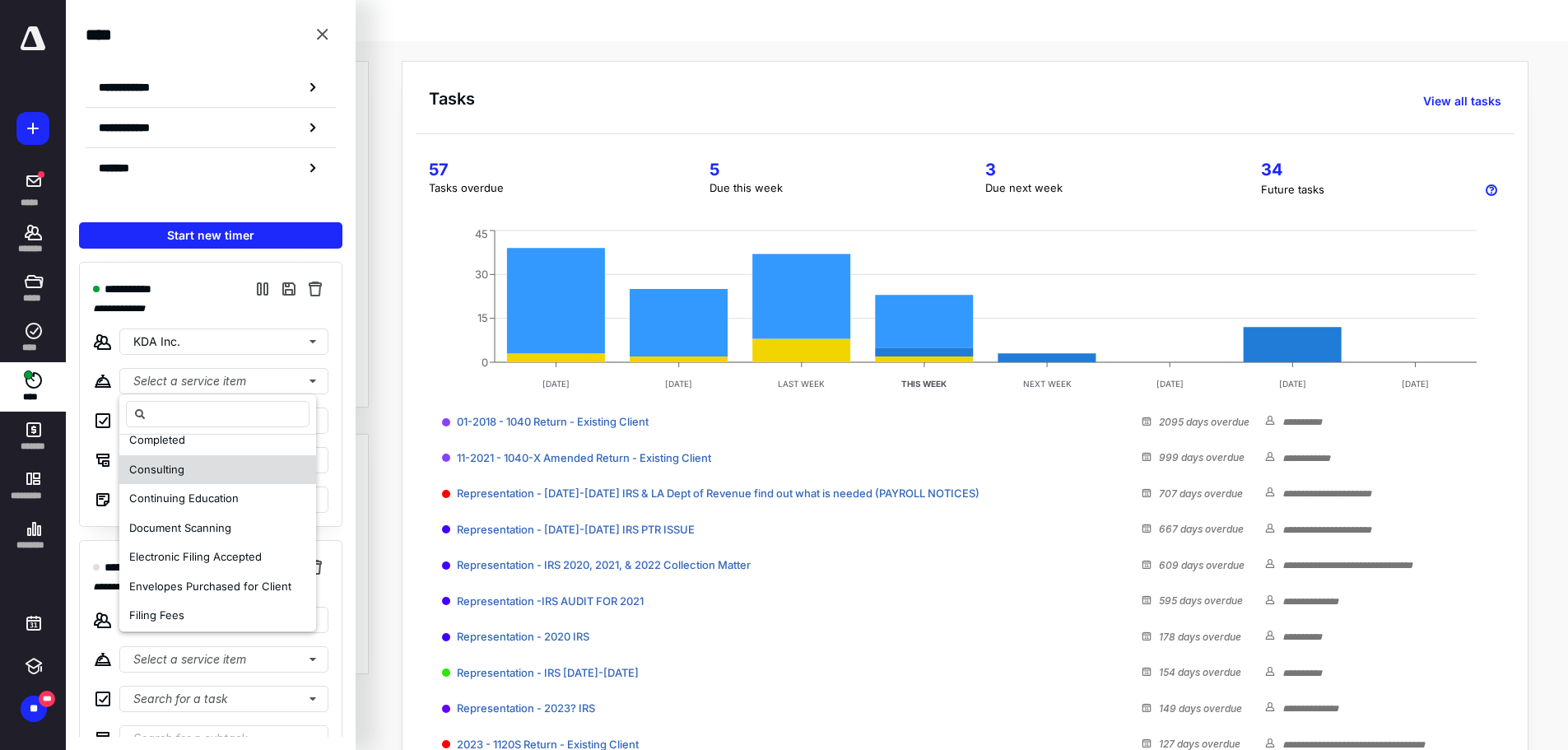 scroll, scrollTop: 576, scrollLeft: 0, axis: vertical 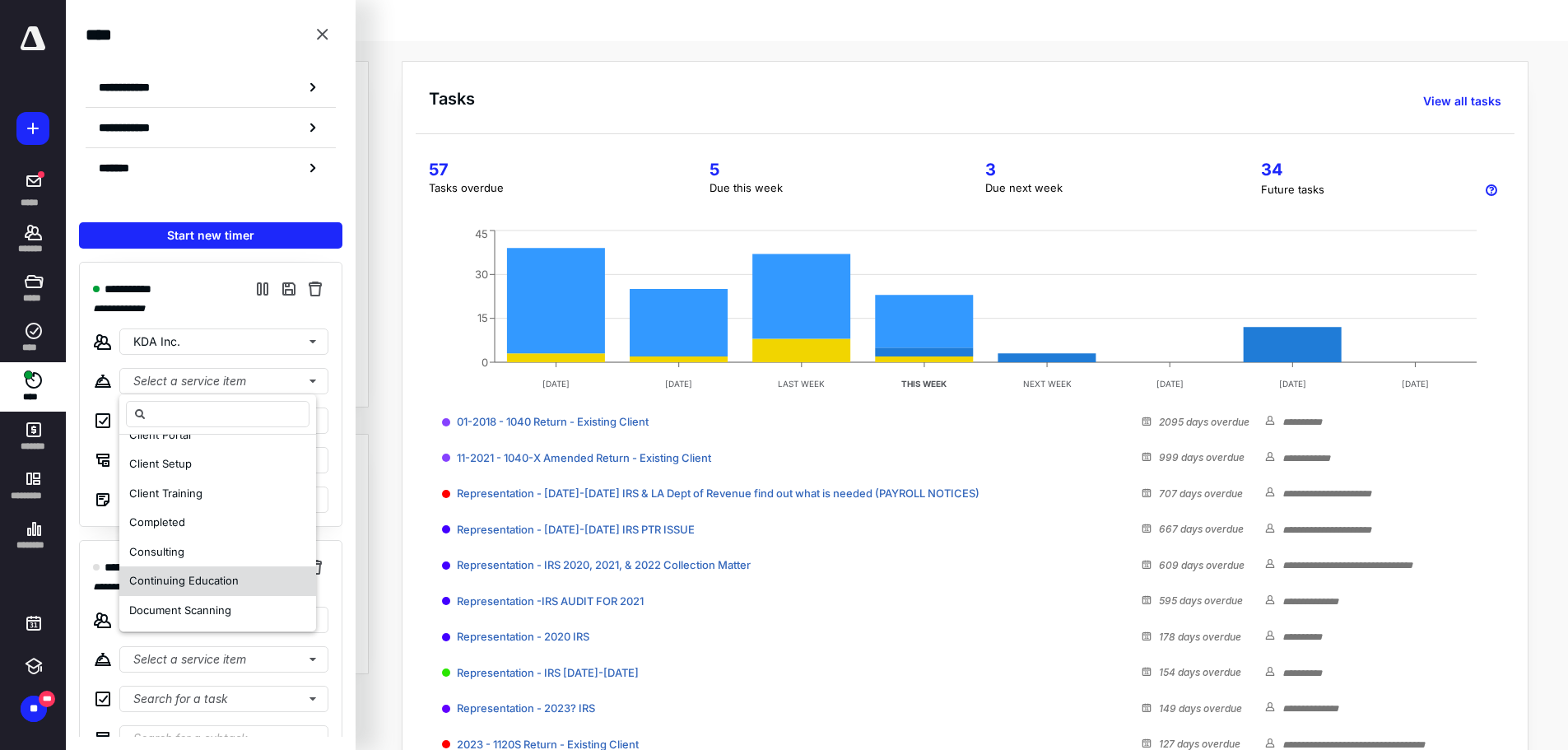 click on "Continuing Education" at bounding box center [184, 580] 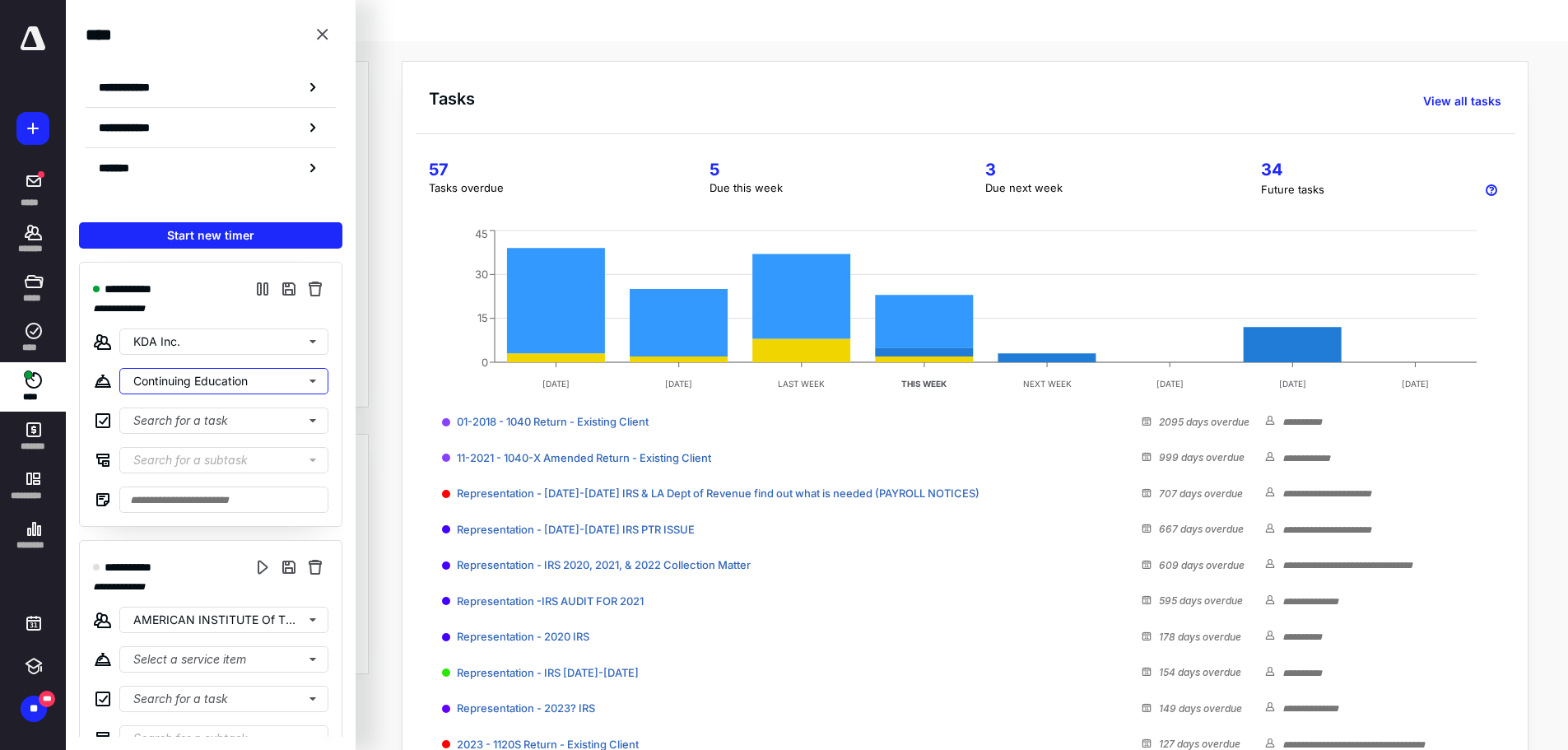 scroll, scrollTop: 0, scrollLeft: 0, axis: both 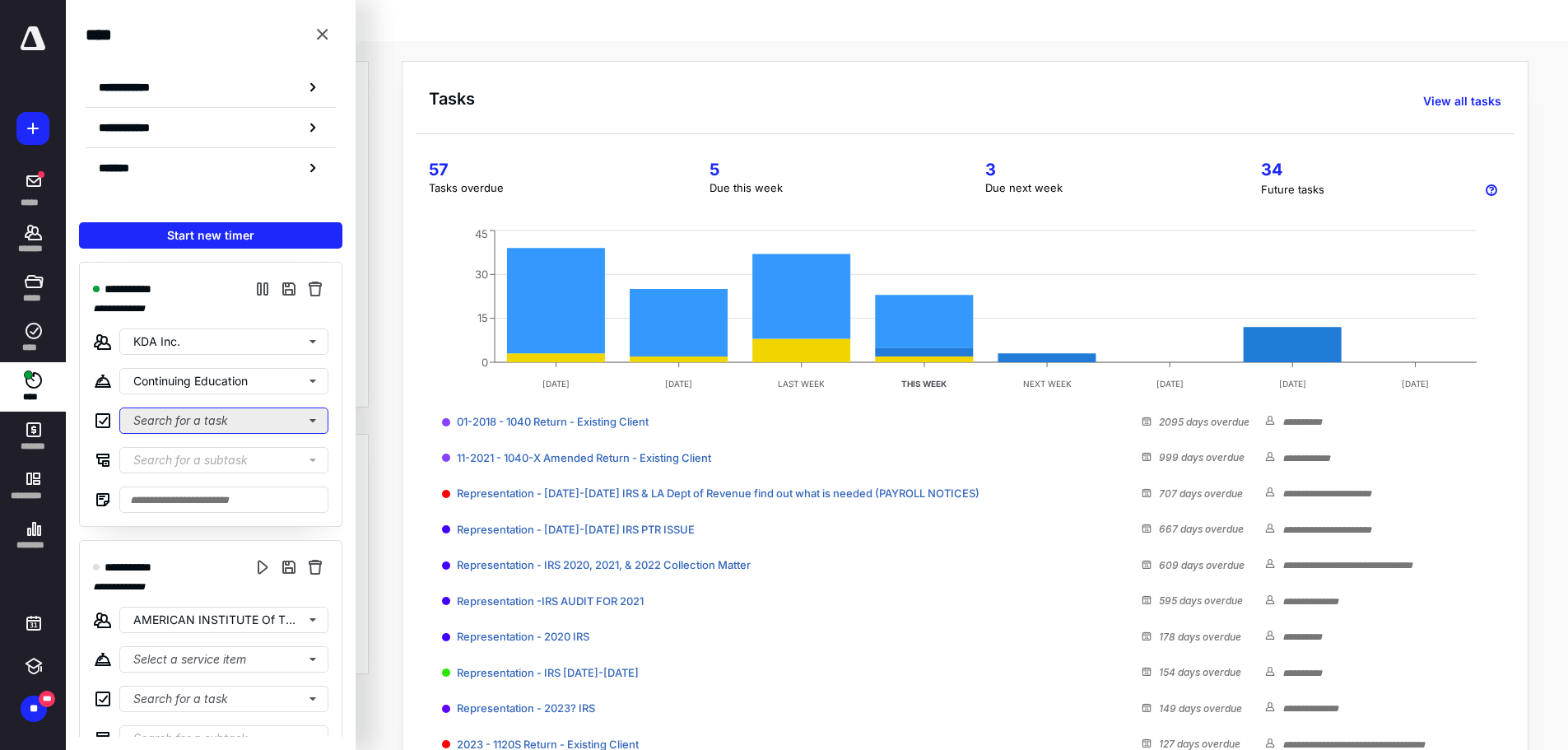 click on "Search for a task" at bounding box center [224, 421] 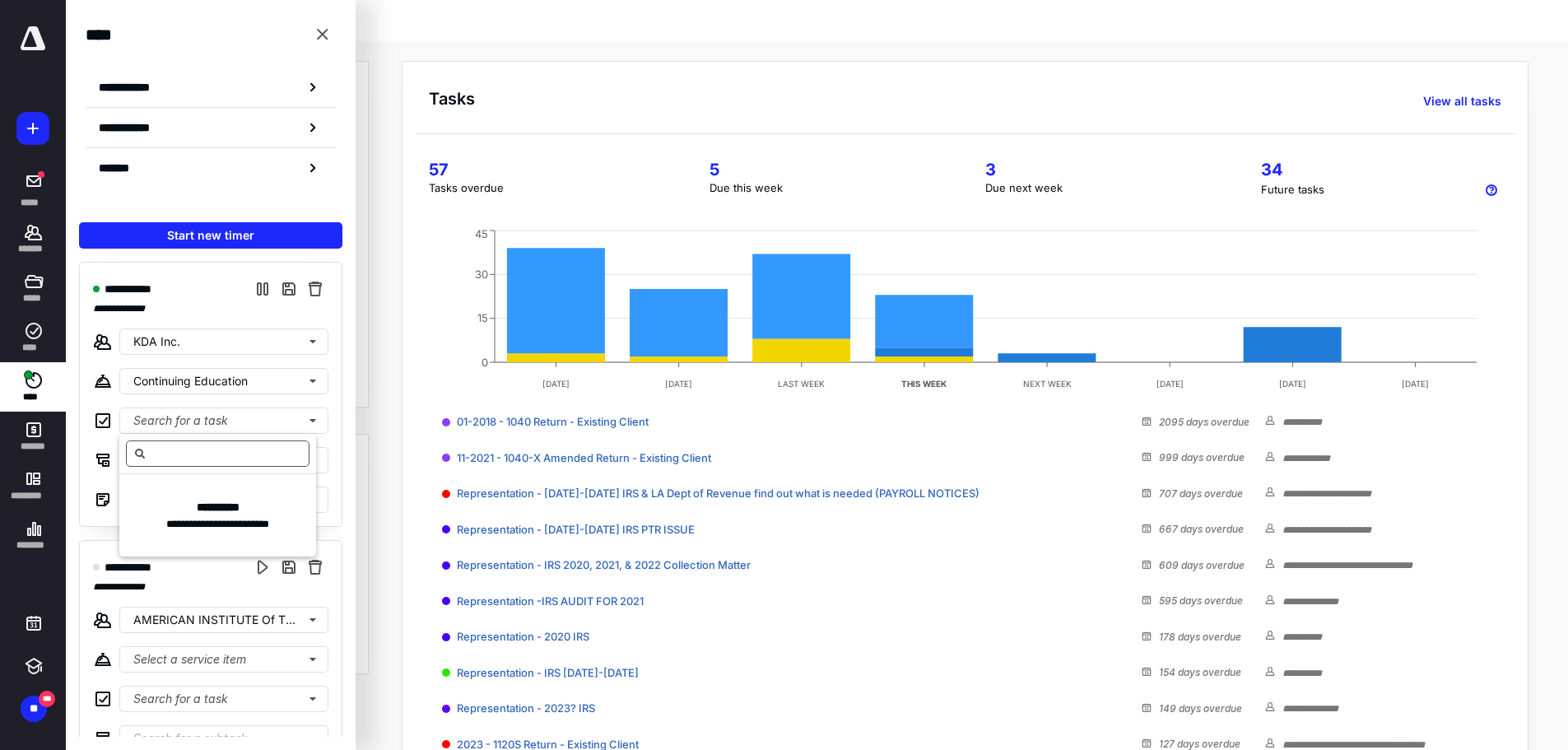click at bounding box center [217, 454] 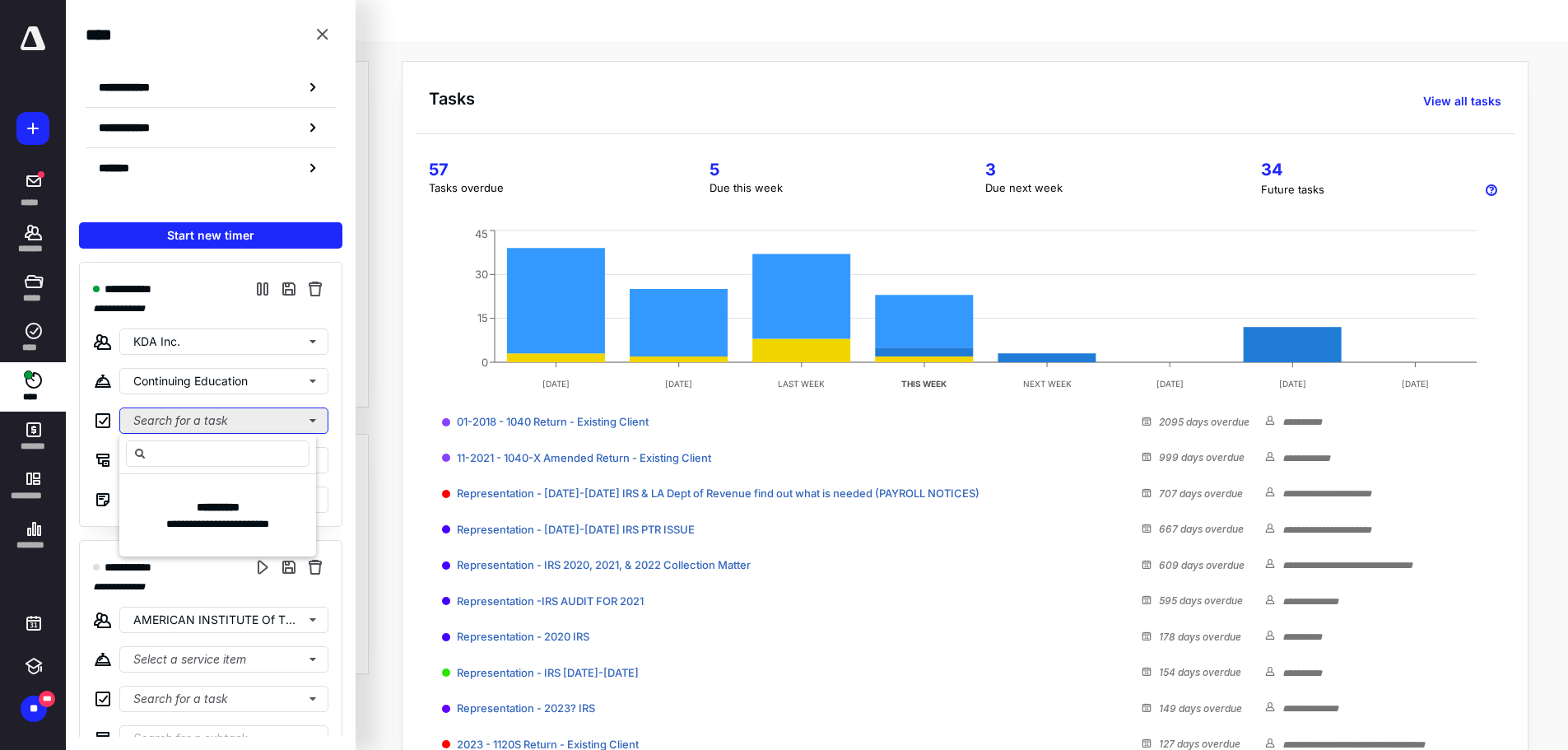 click on "Search for a task" at bounding box center (224, 421) 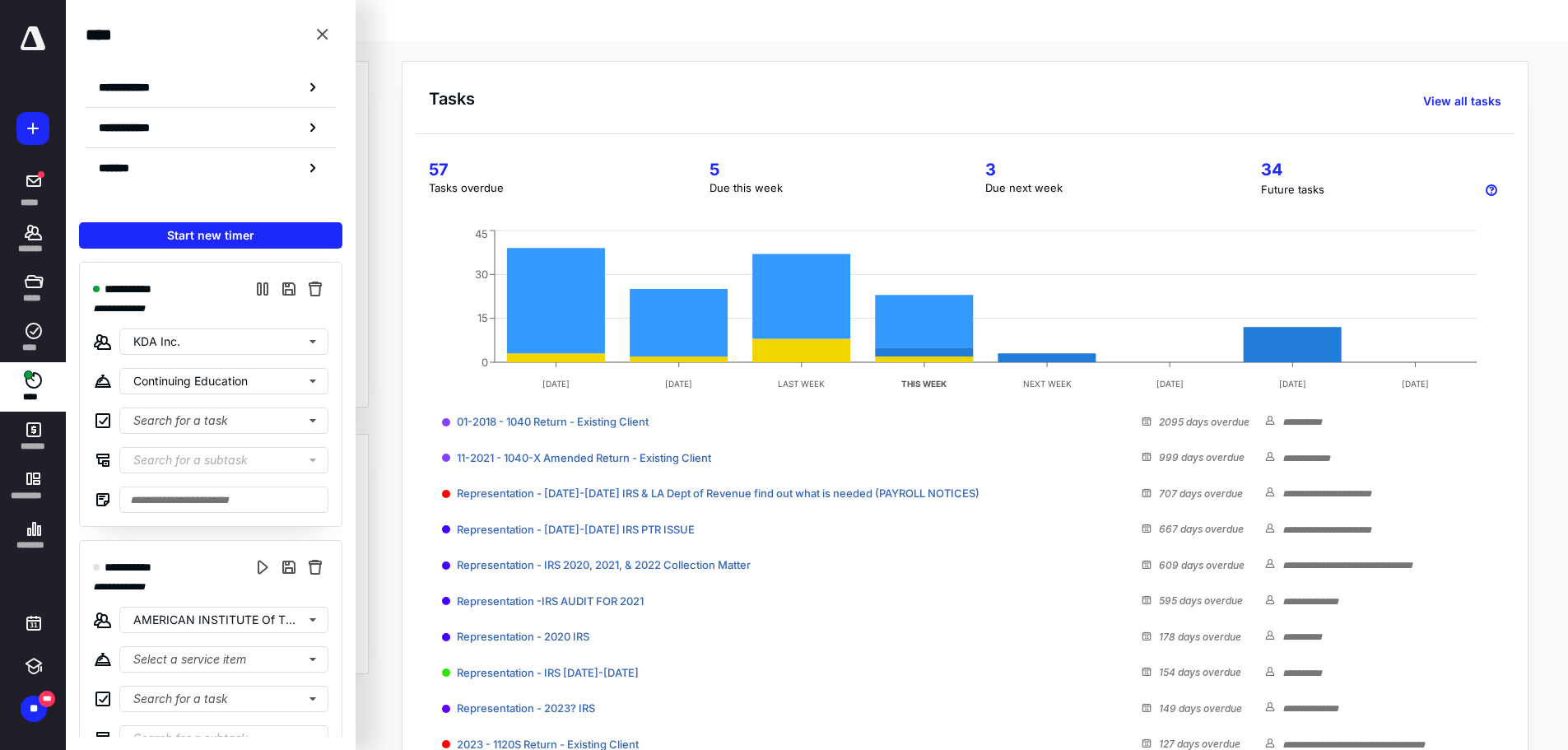click on "Search for a subtask" at bounding box center [190, 460] 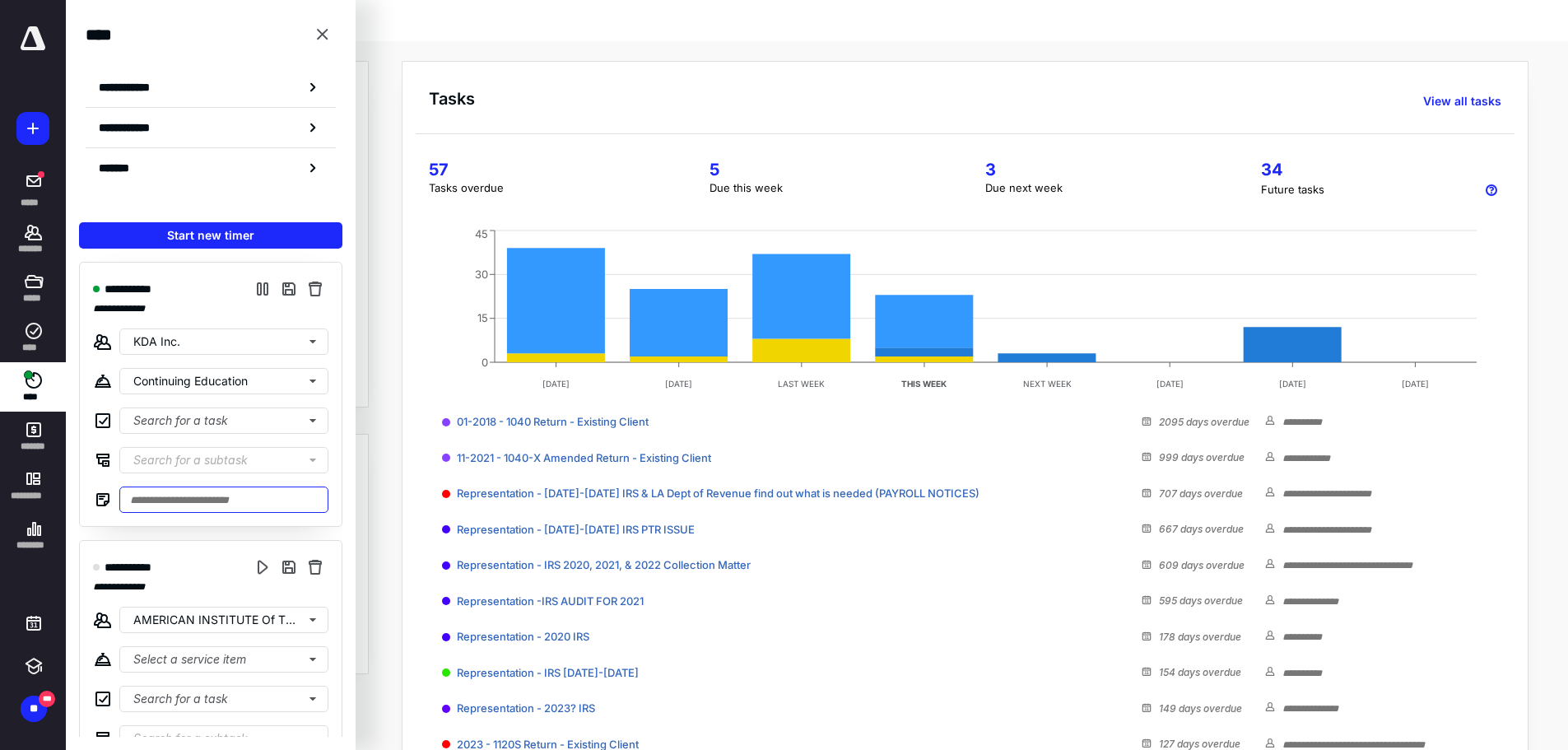 click at bounding box center (224, 500) 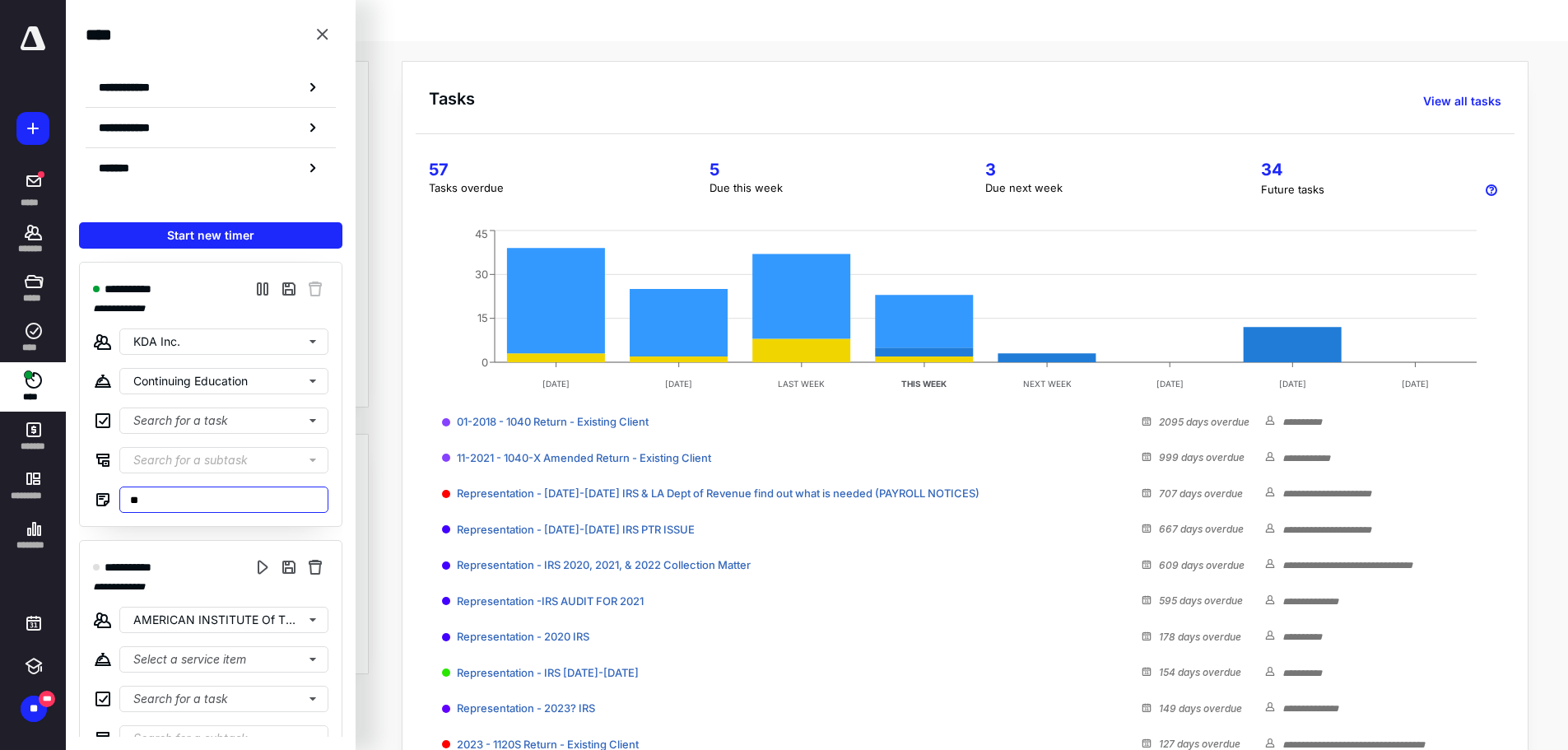 type on "*" 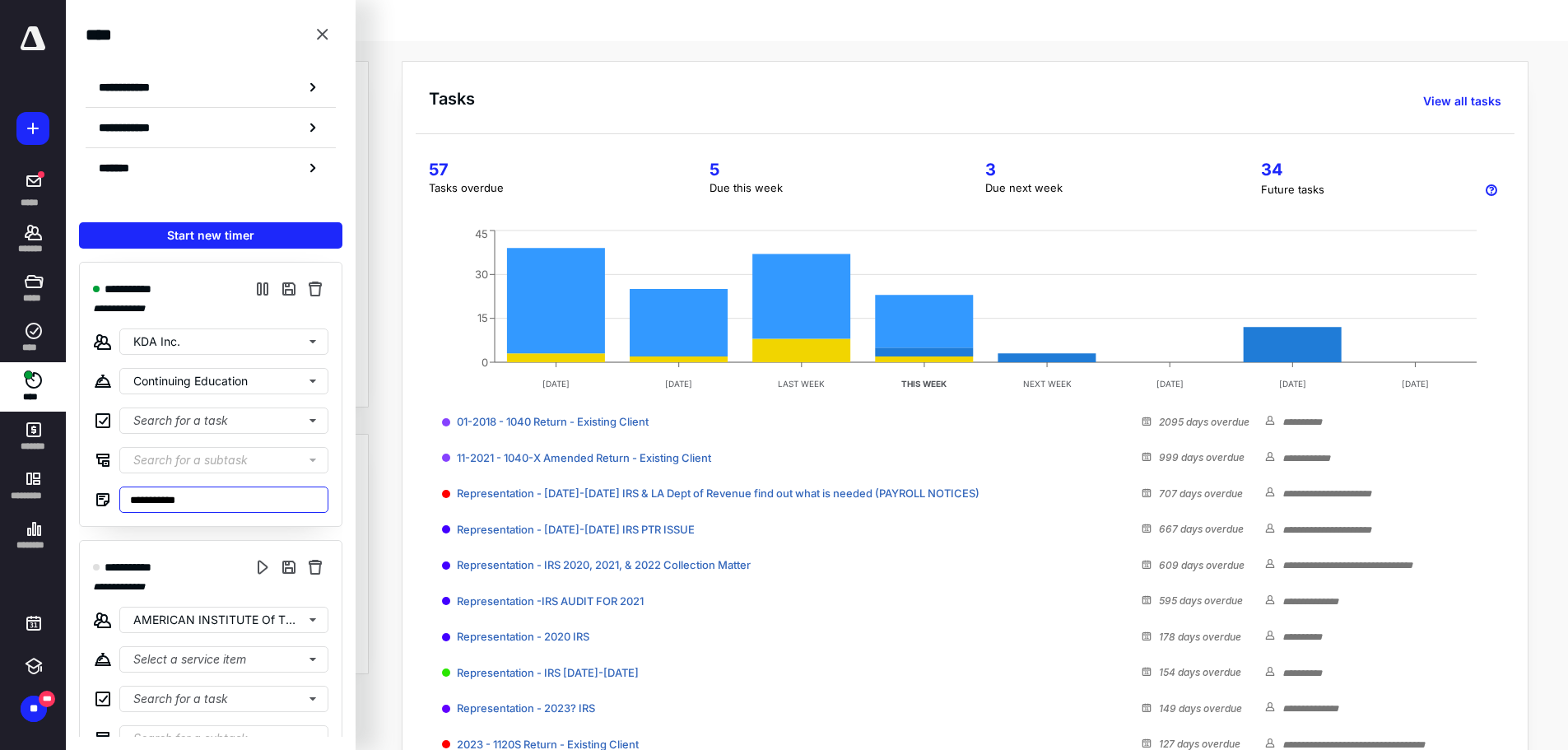 type on "**********" 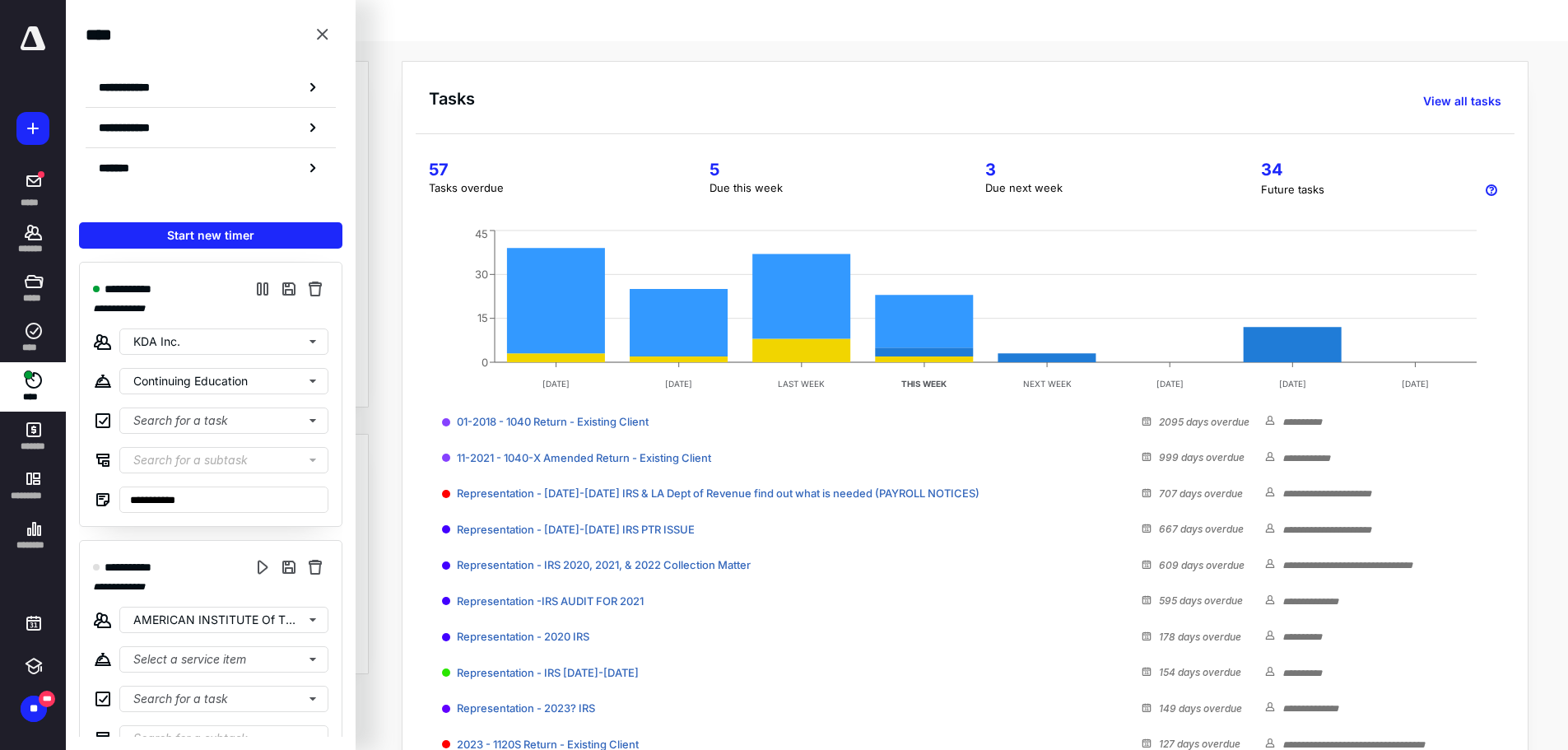 click on "**********" at bounding box center (817, 428) 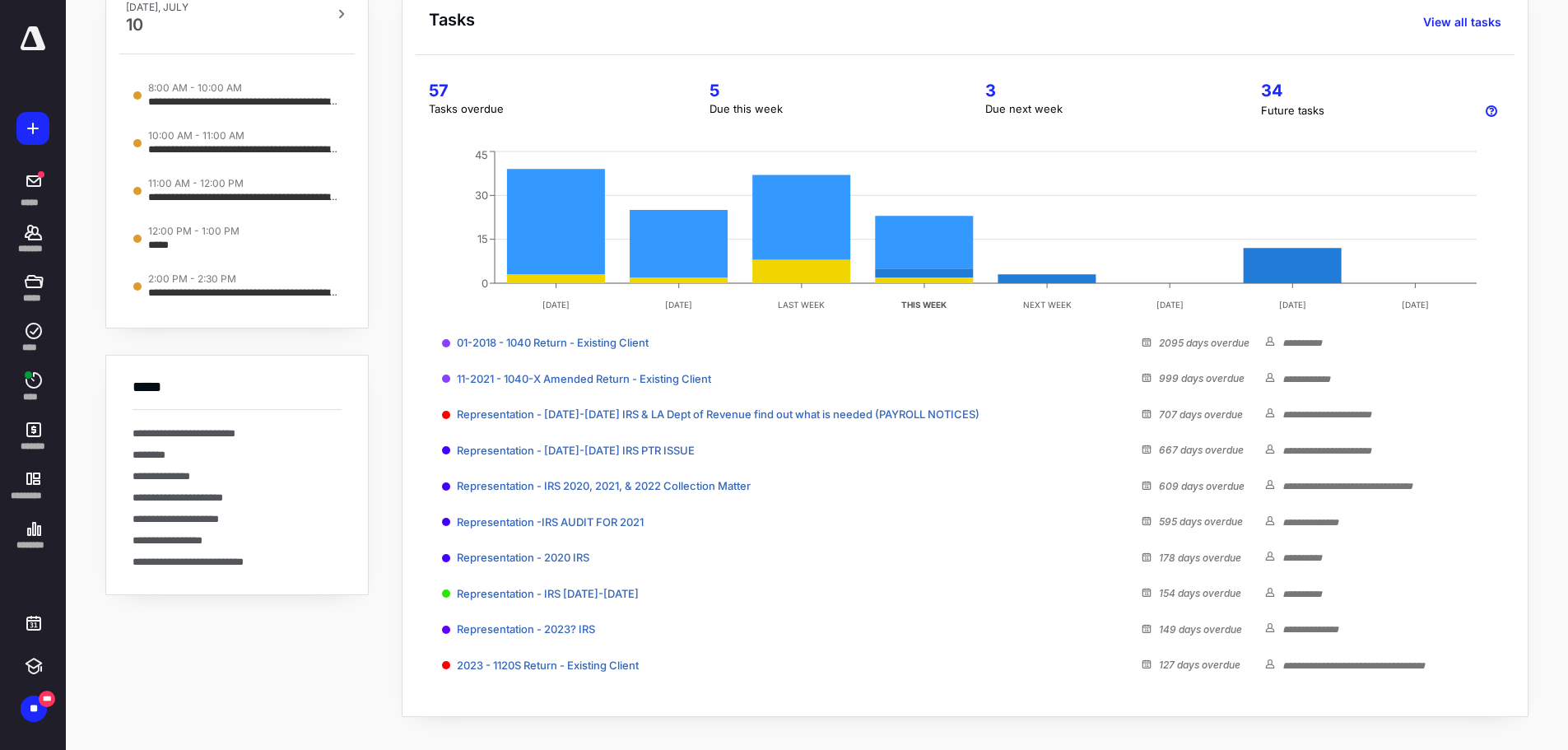 scroll, scrollTop: 0, scrollLeft: 0, axis: both 